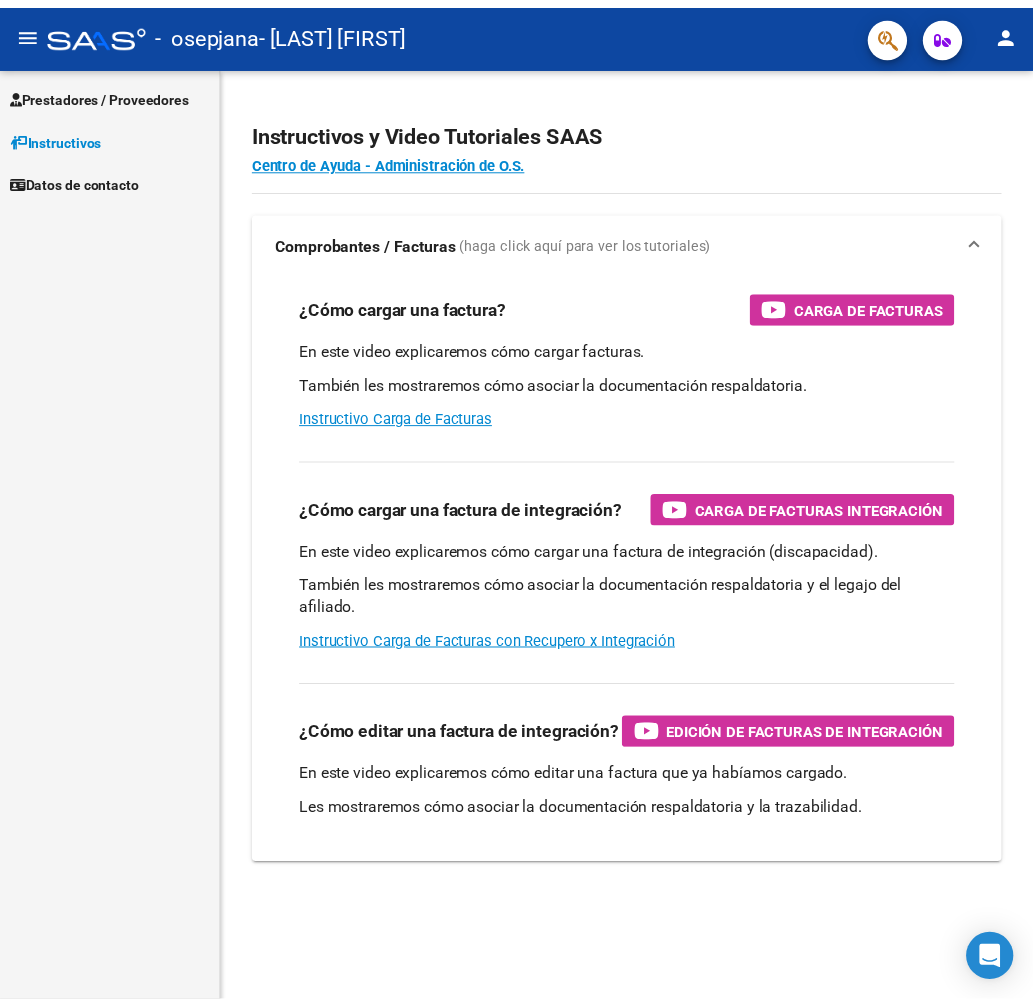 scroll, scrollTop: 0, scrollLeft: 0, axis: both 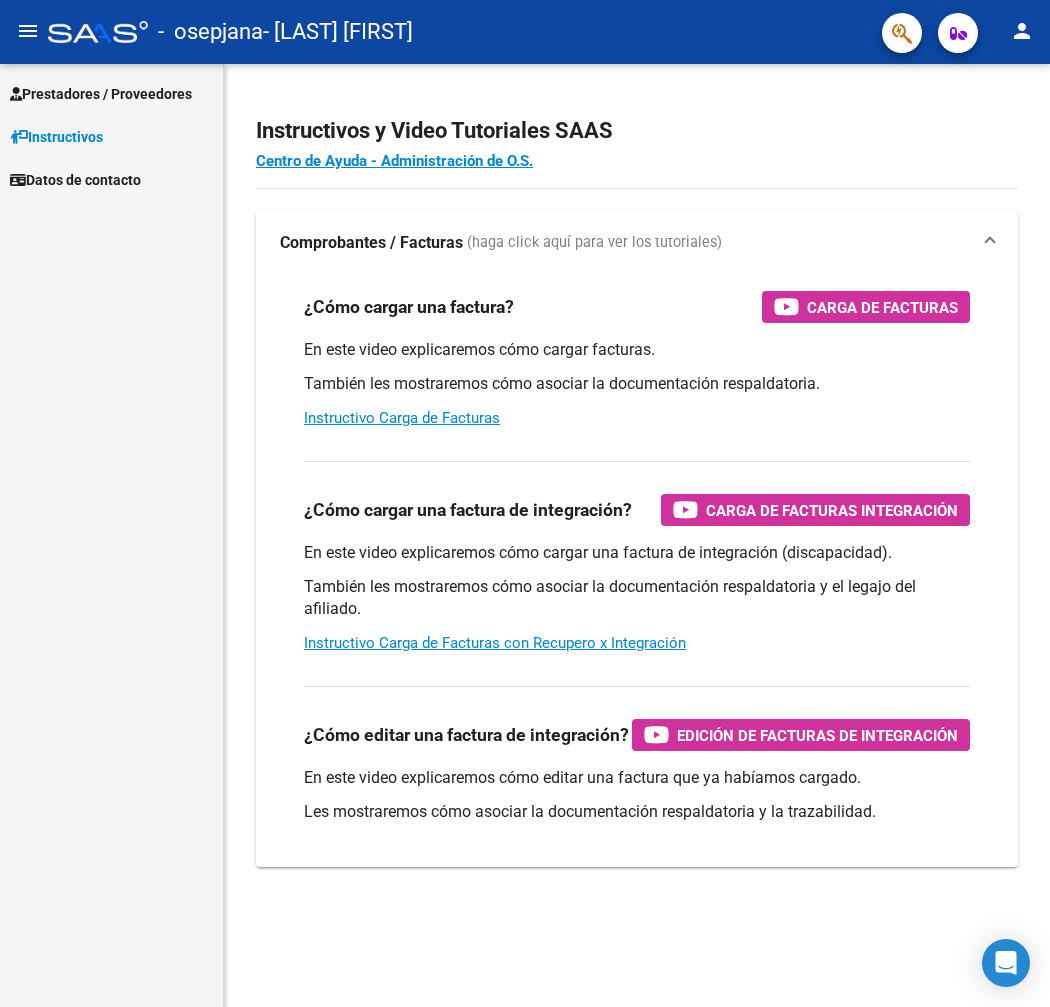 click on "Prestadores / Proveedores" at bounding box center (111, 93) 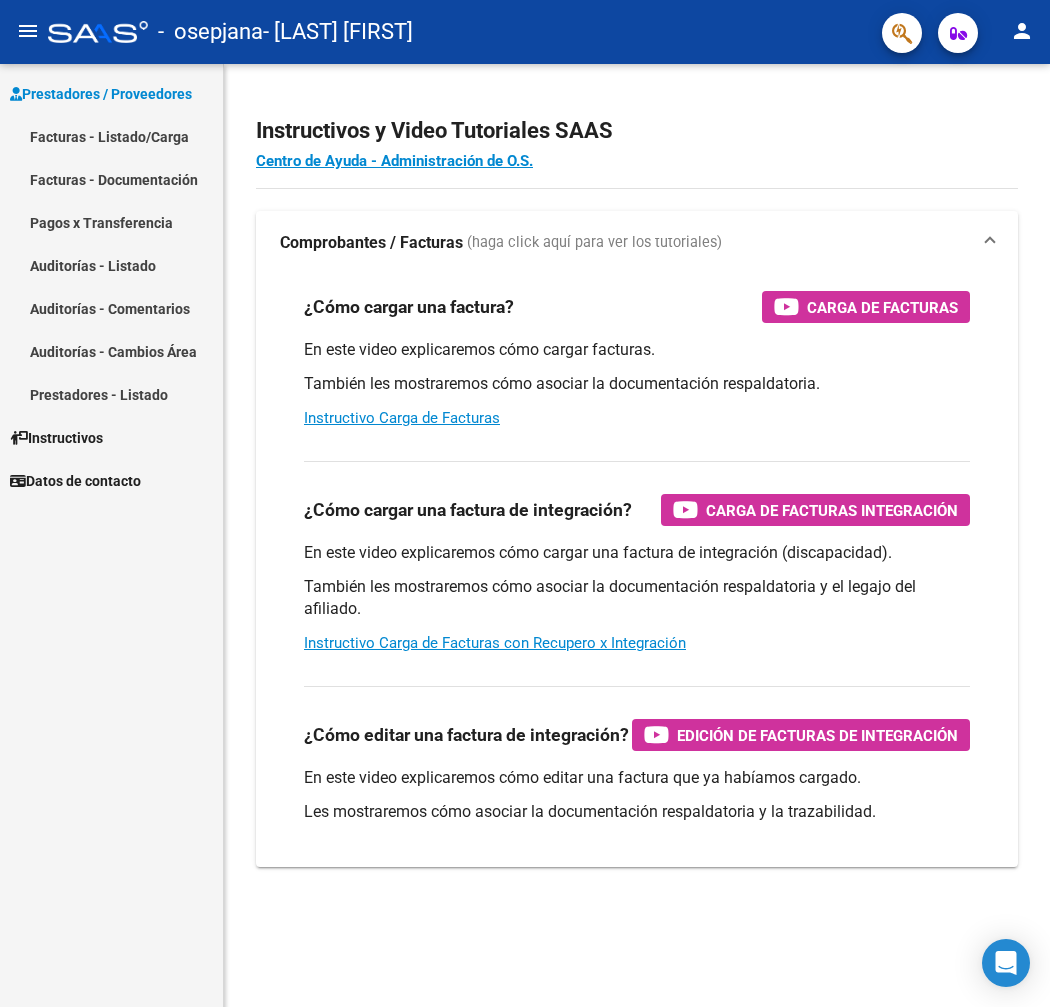 click on "Facturas - Listado/Carga" at bounding box center (111, 136) 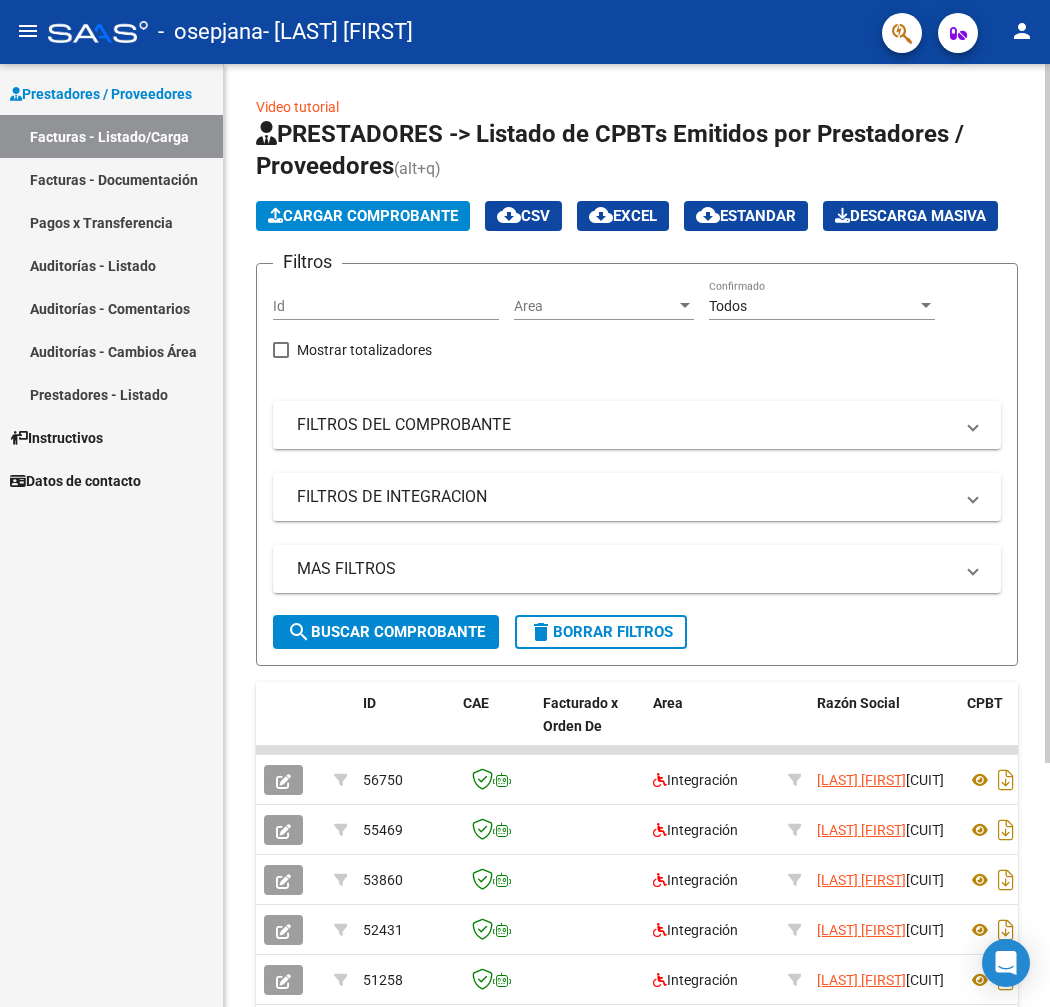 click on "Cargar Comprobante" 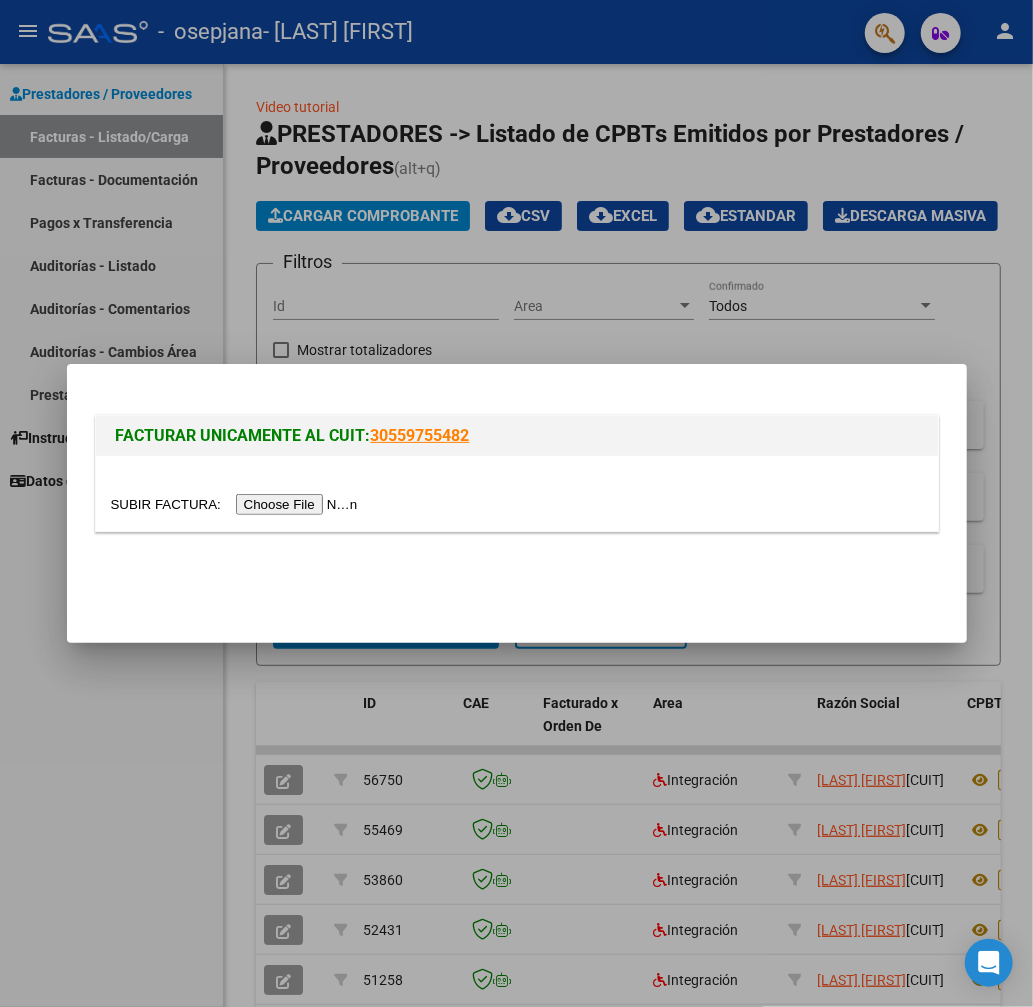 click at bounding box center (237, 504) 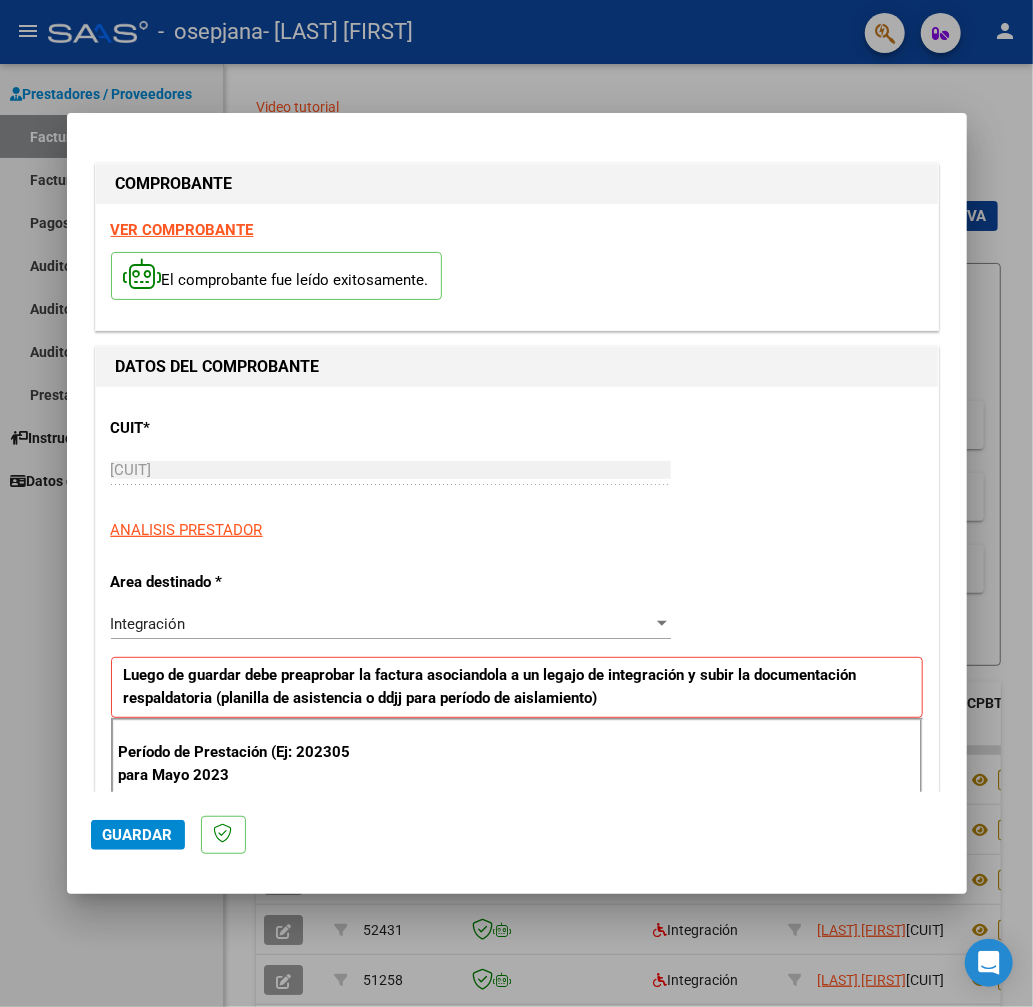 click on "Guardar" 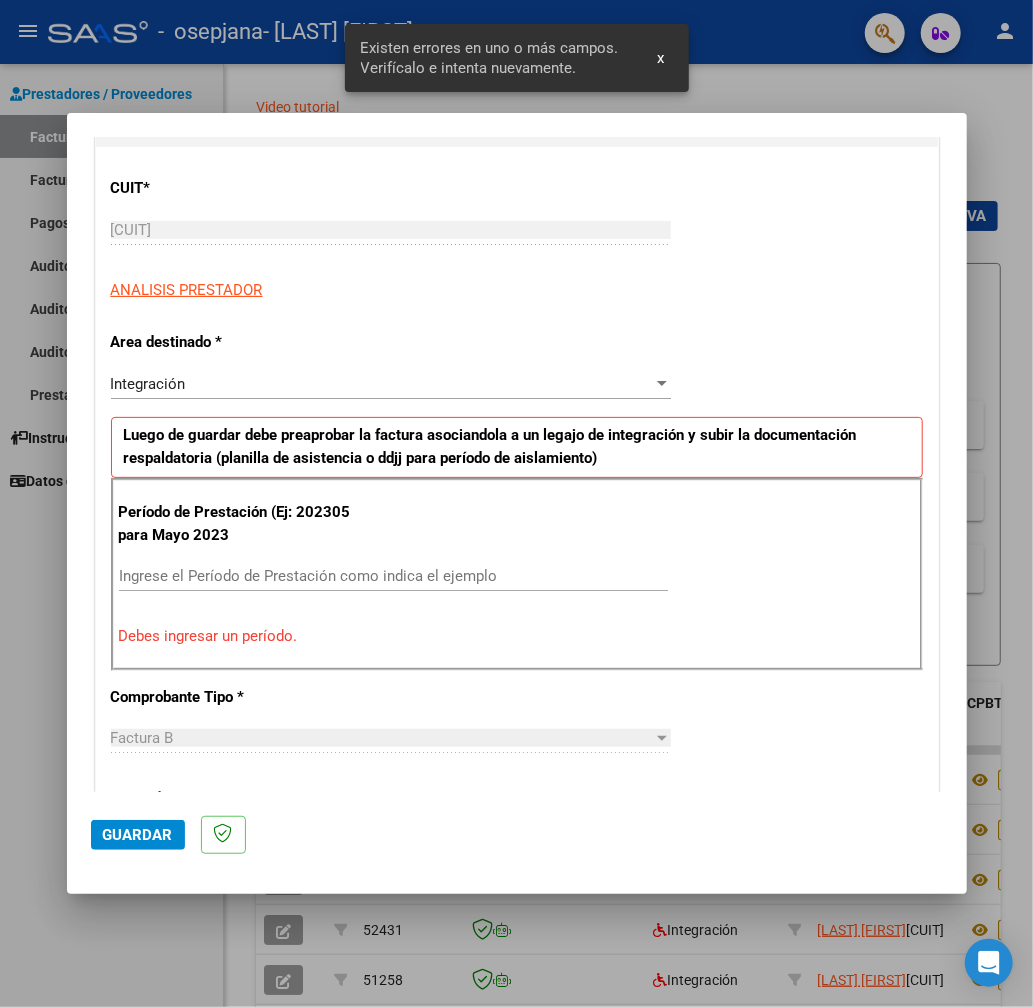 scroll, scrollTop: 331, scrollLeft: 0, axis: vertical 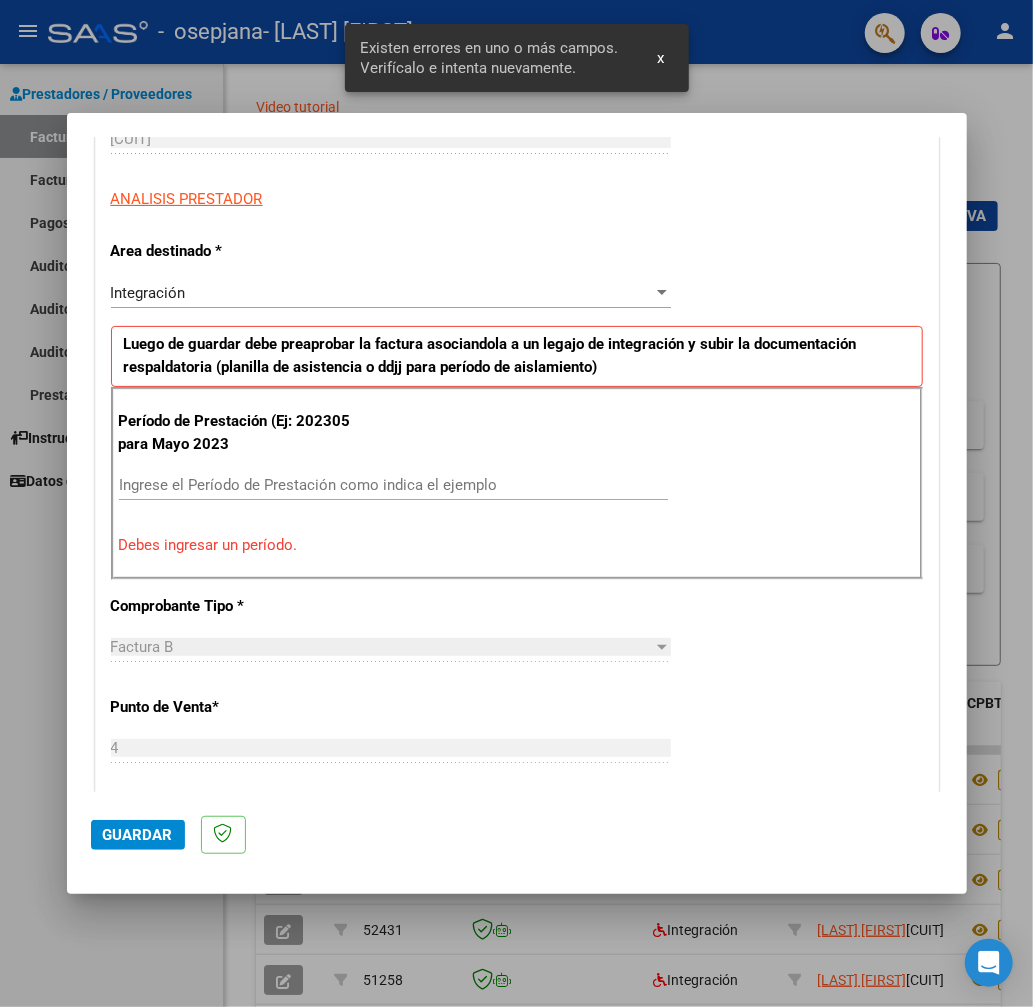 click on "Ingrese el Período de Prestación como indica el ejemplo" at bounding box center [393, 485] 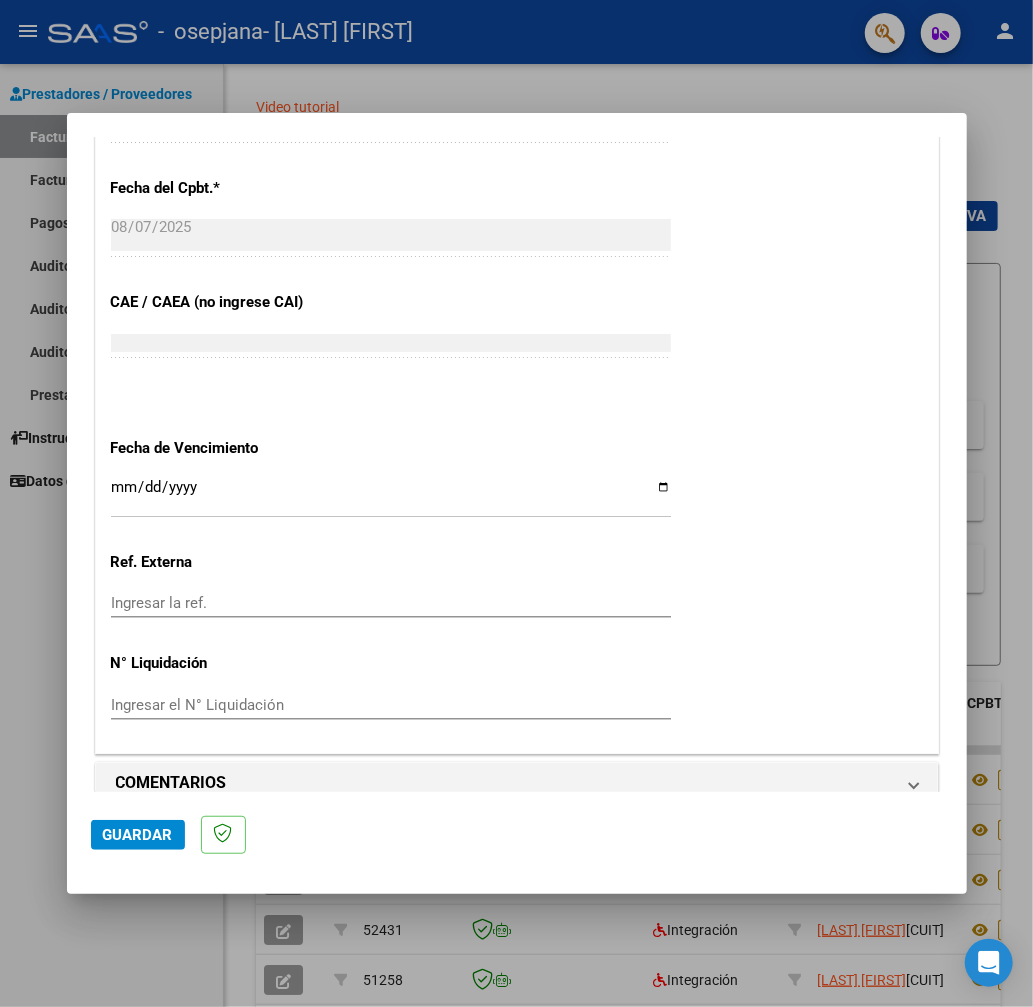 scroll, scrollTop: 1127, scrollLeft: 0, axis: vertical 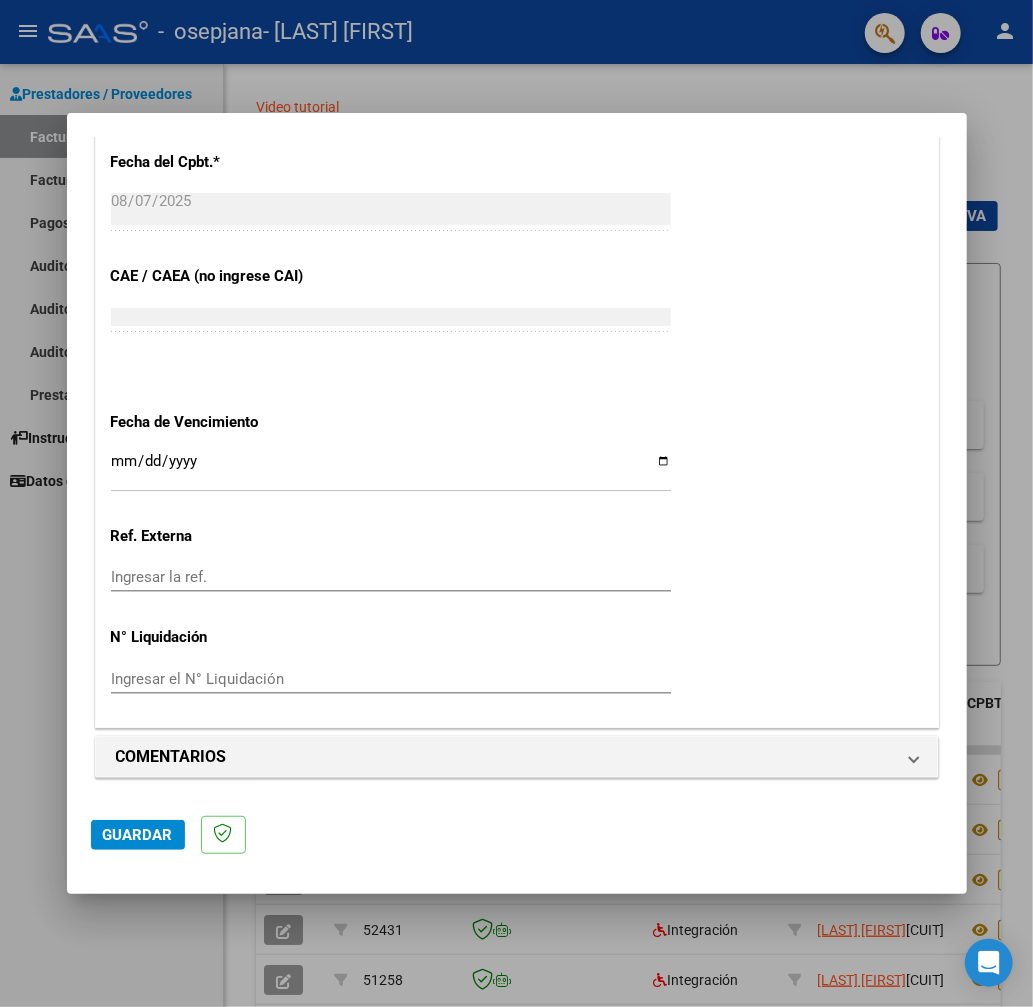 type on "202507" 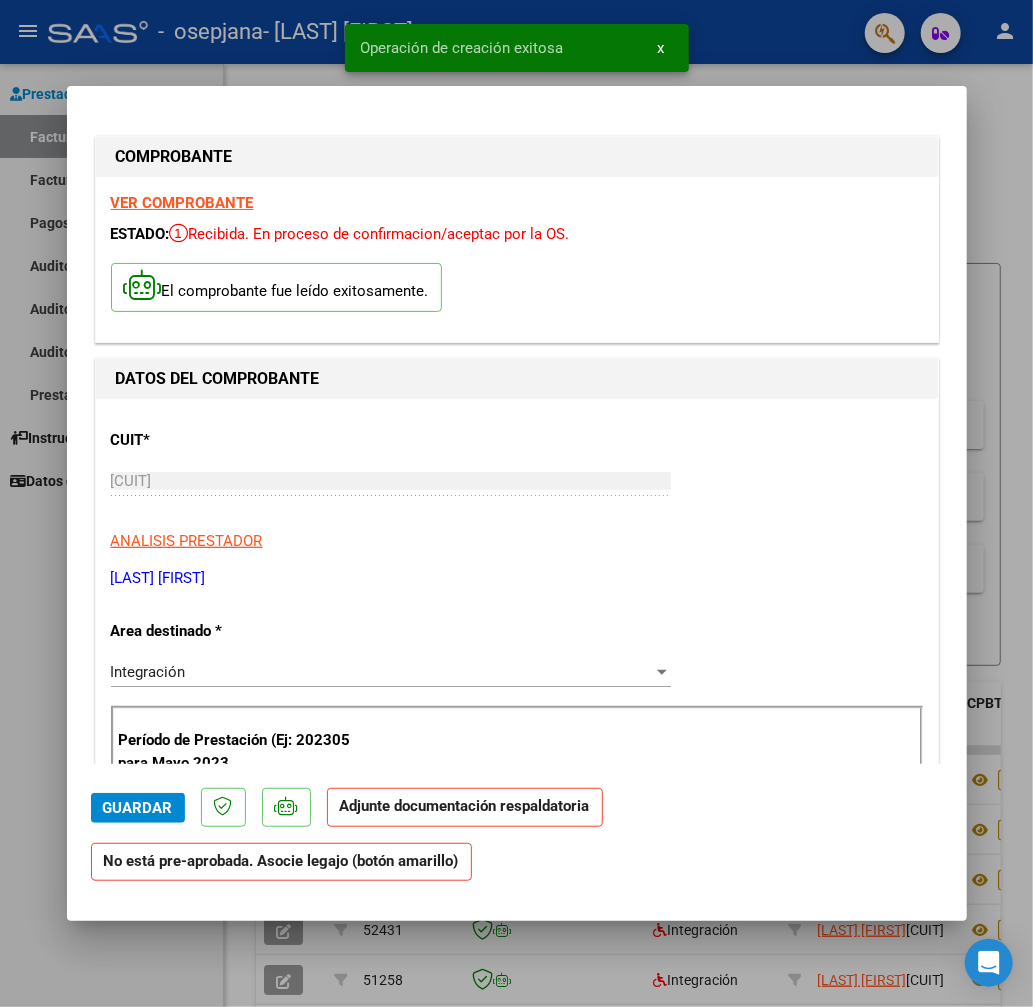 scroll, scrollTop: 400, scrollLeft: 0, axis: vertical 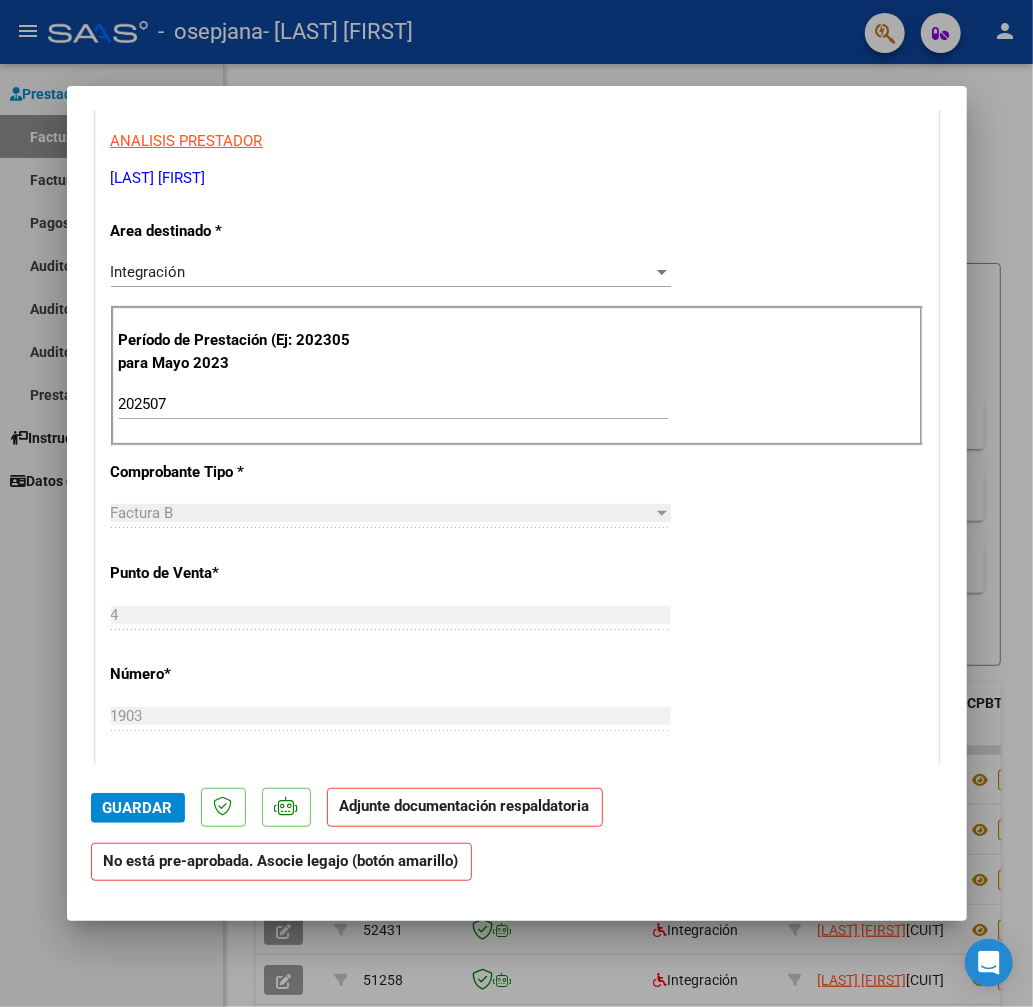 click on "Adjunte documentación respaldatoria" 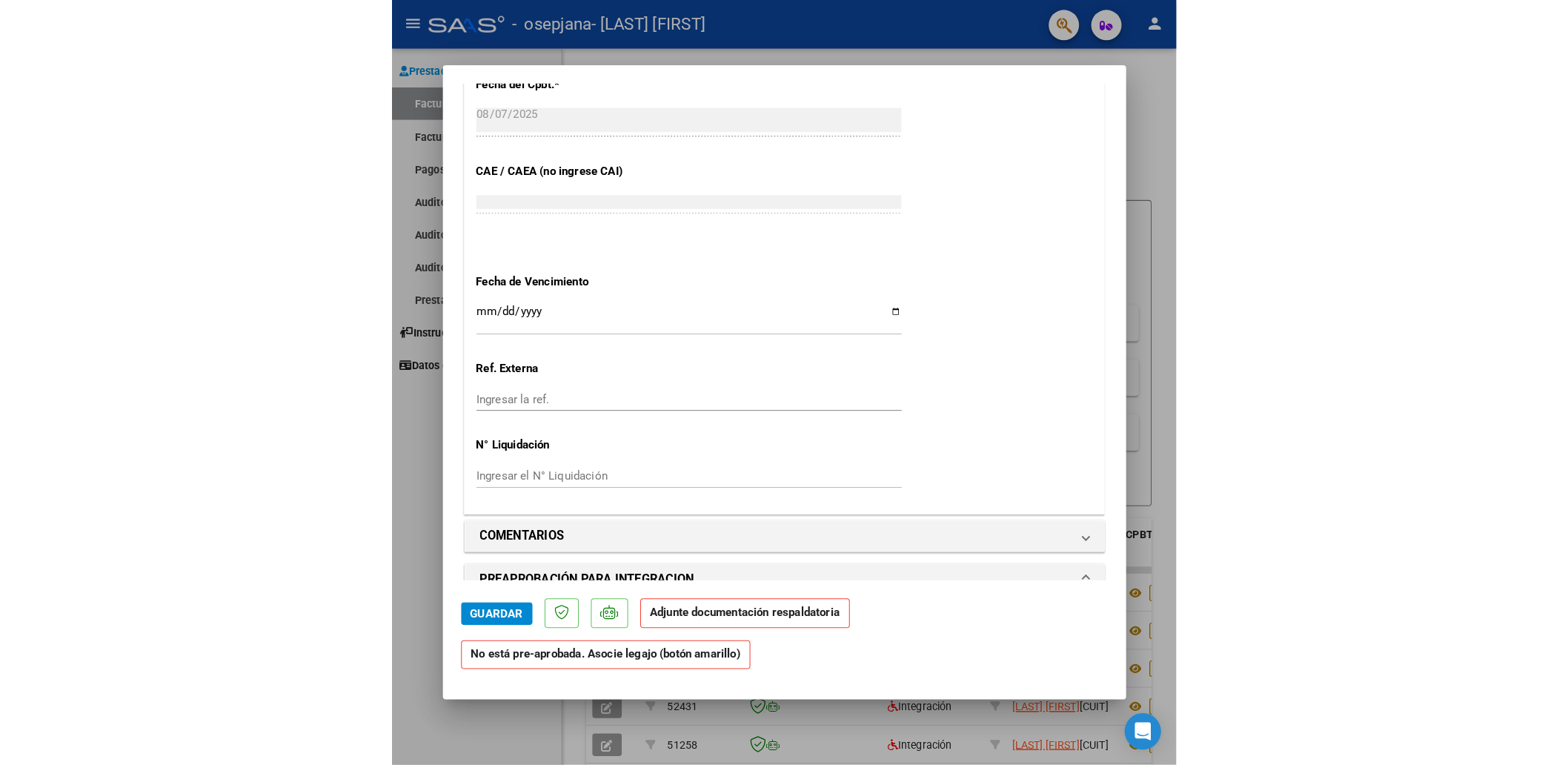 scroll, scrollTop: 1292, scrollLeft: 0, axis: vertical 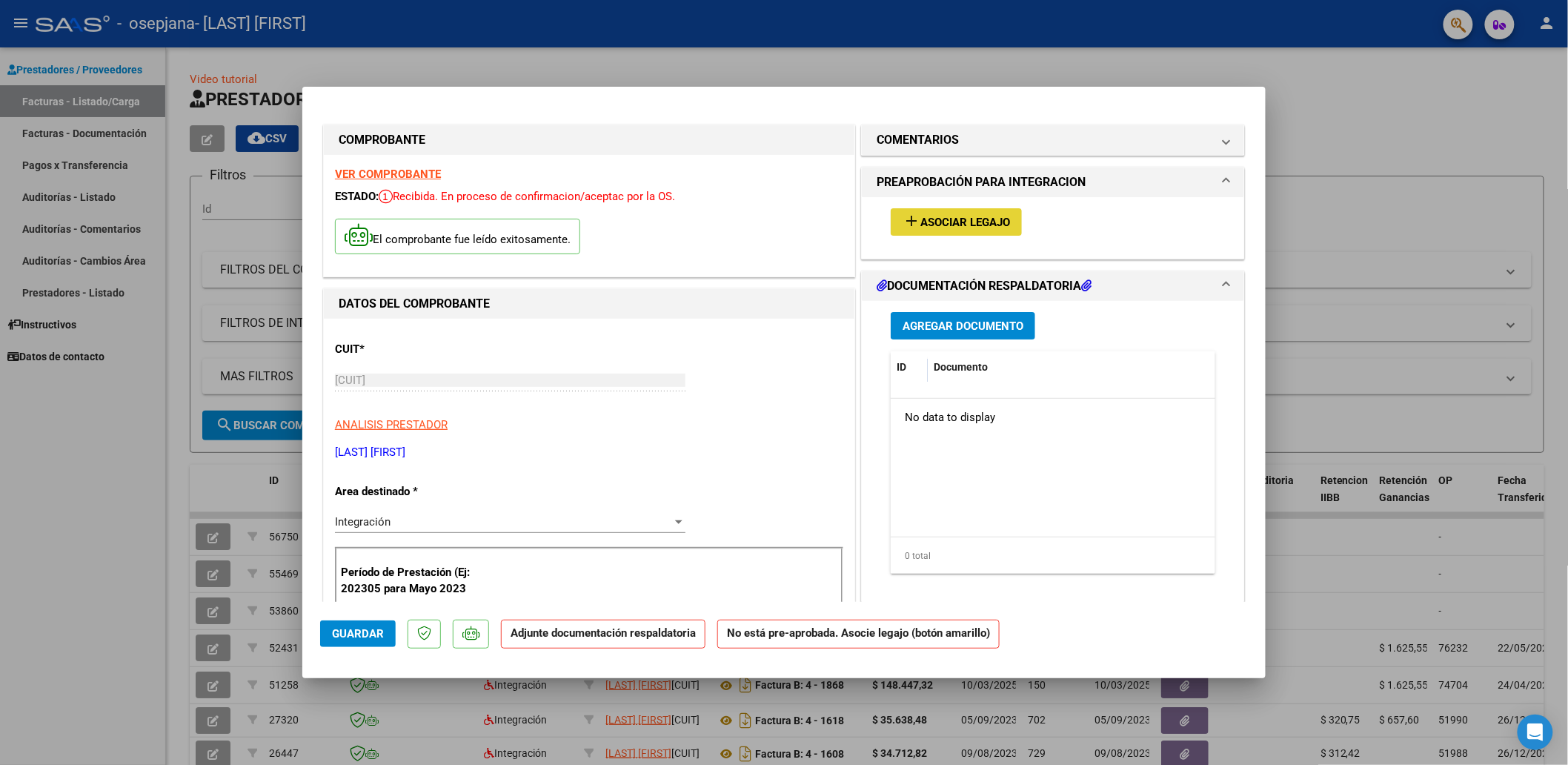click on "add Asociar Legajo" at bounding box center (956, 222) 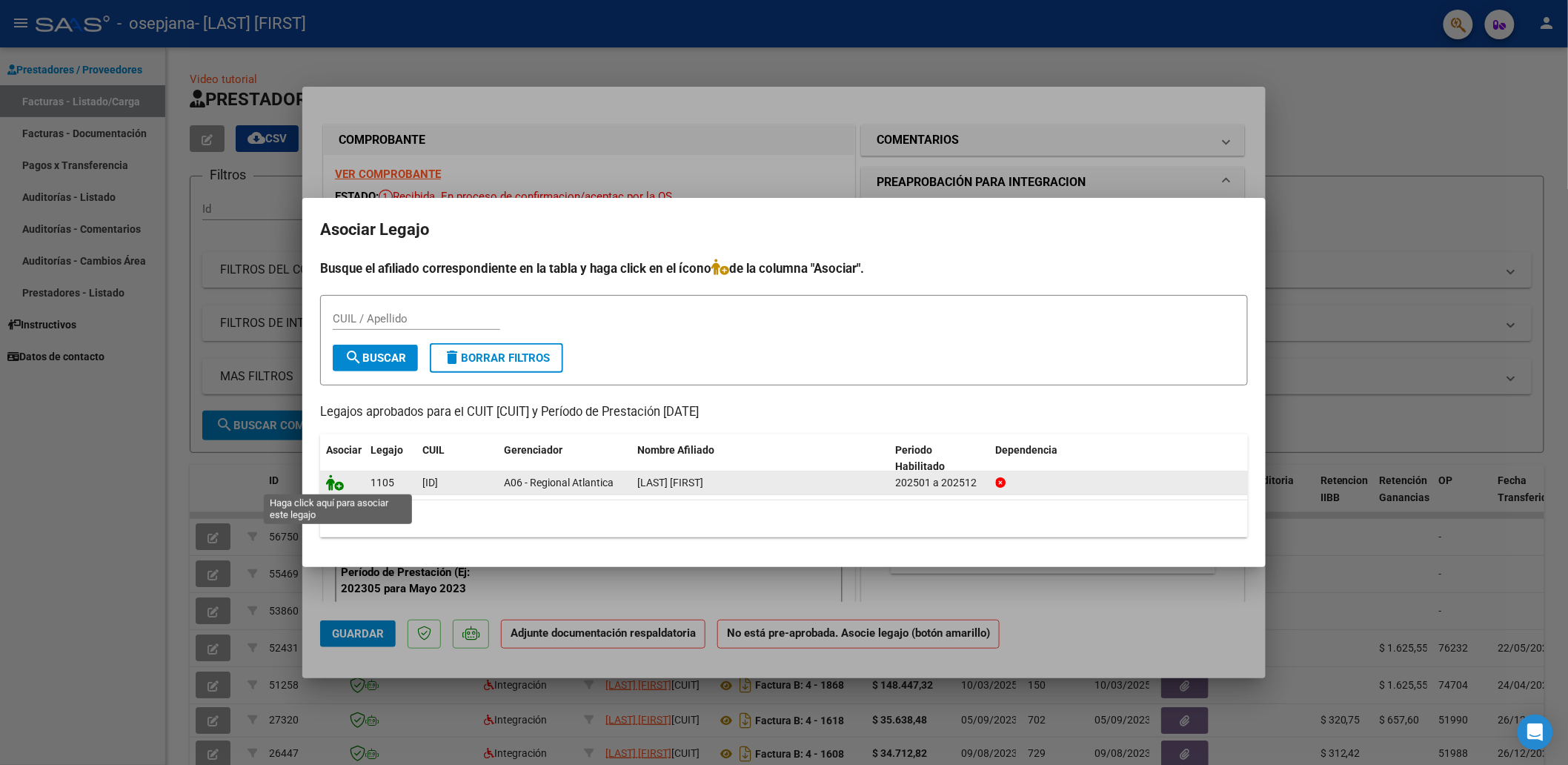 click 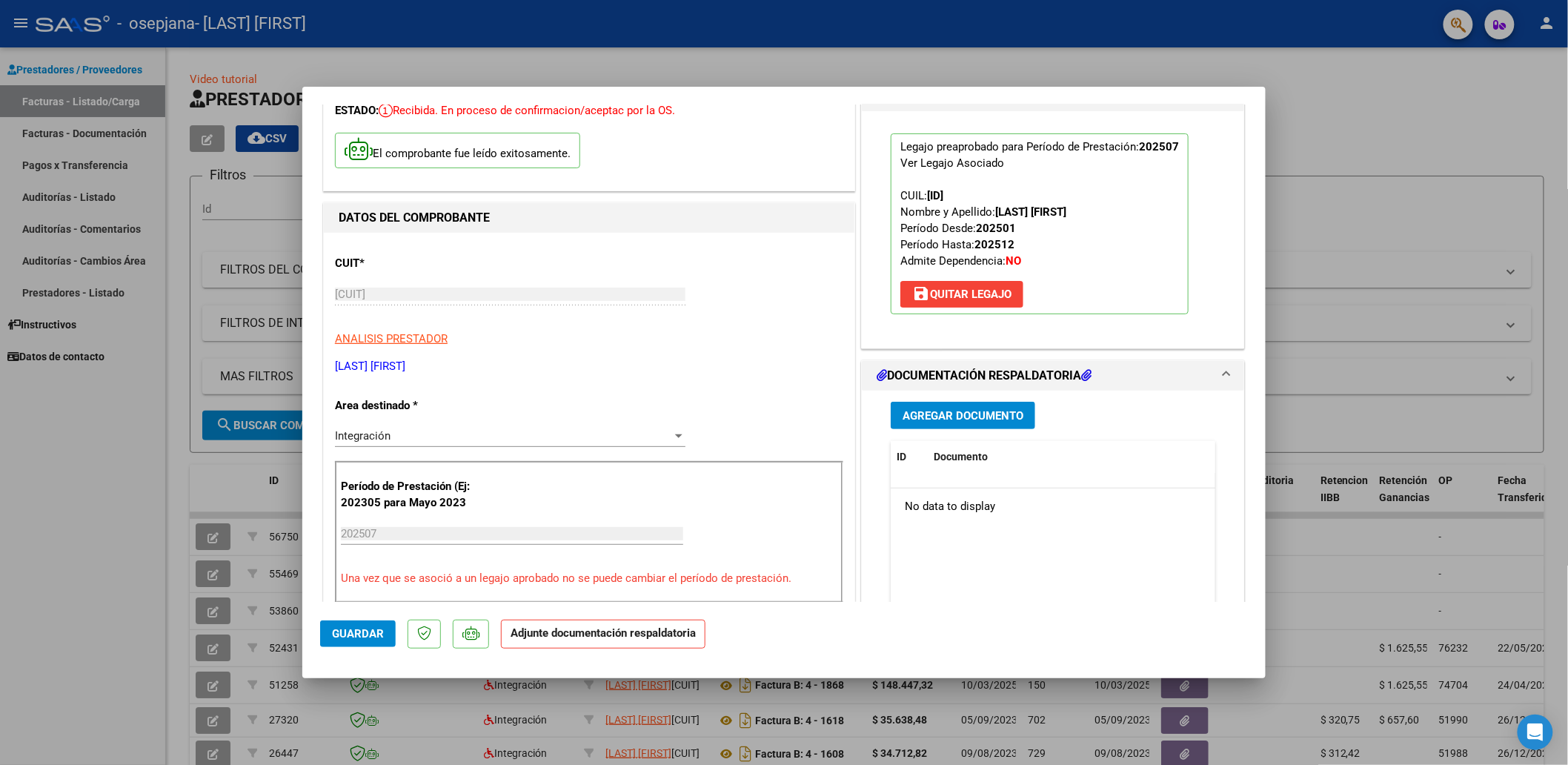 scroll, scrollTop: 148, scrollLeft: 0, axis: vertical 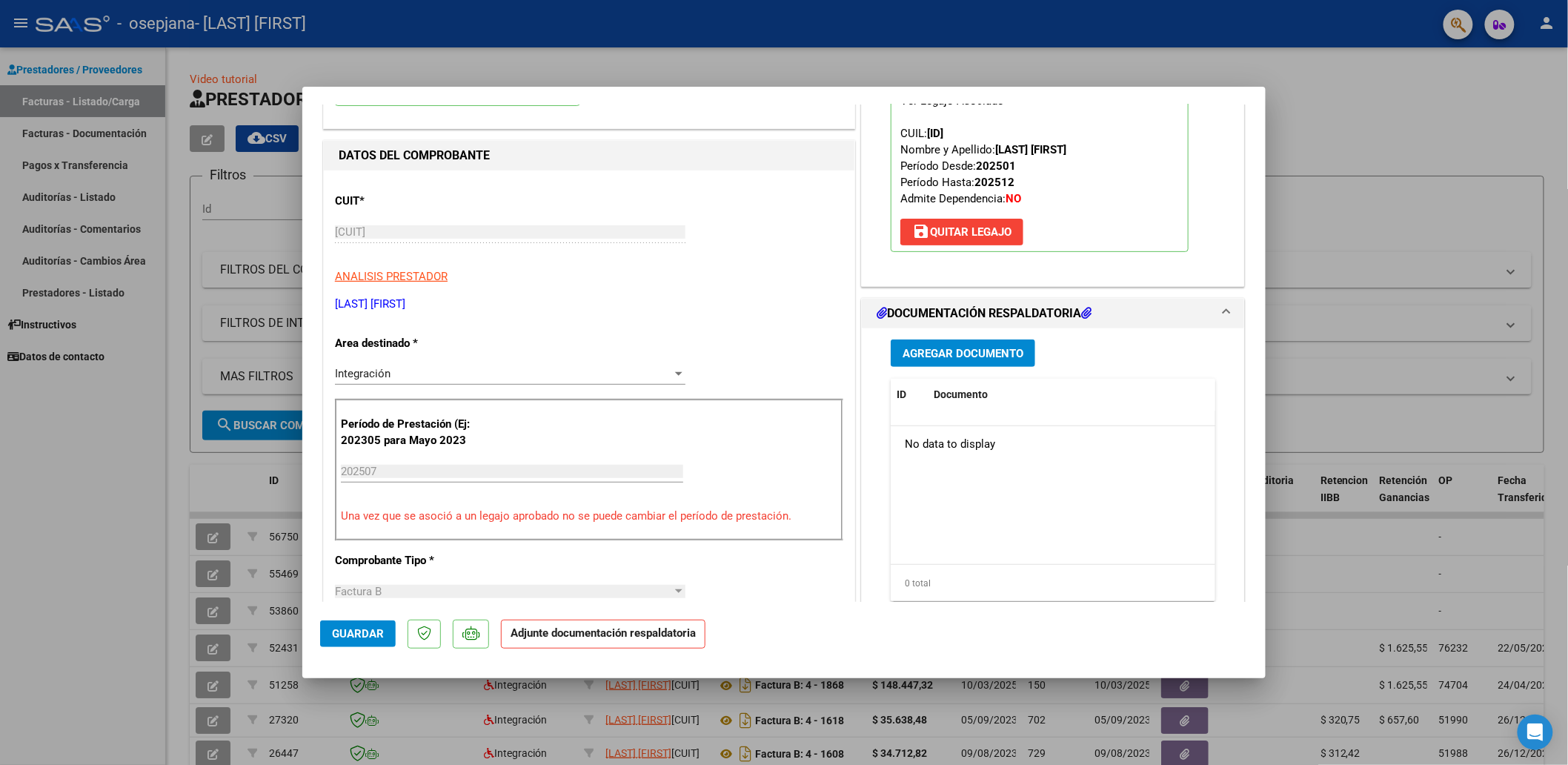 click on "Agregar Documento" at bounding box center (963, 353) 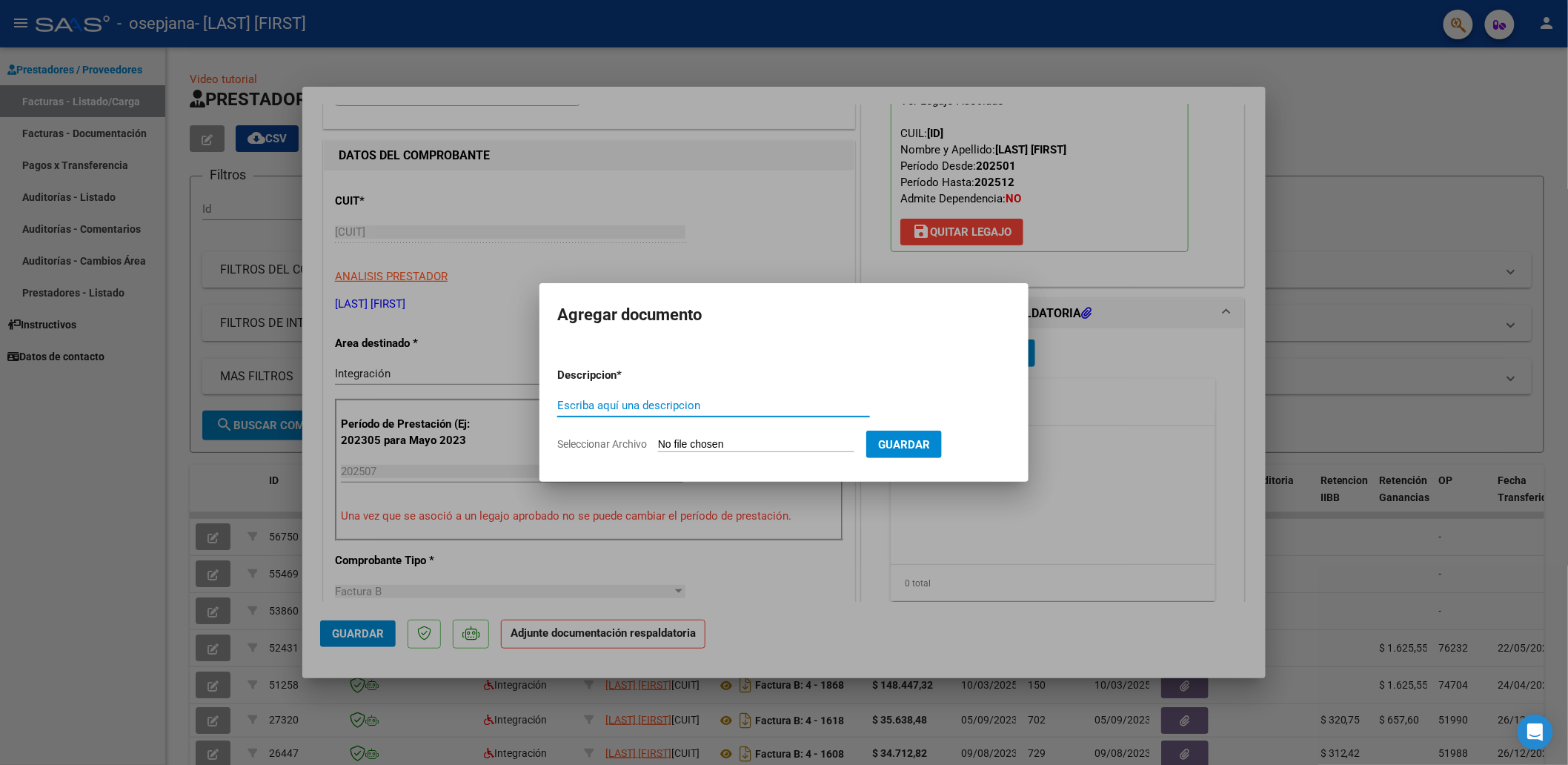 click on "Escriba aquí una descripcion" at bounding box center (714, 405) 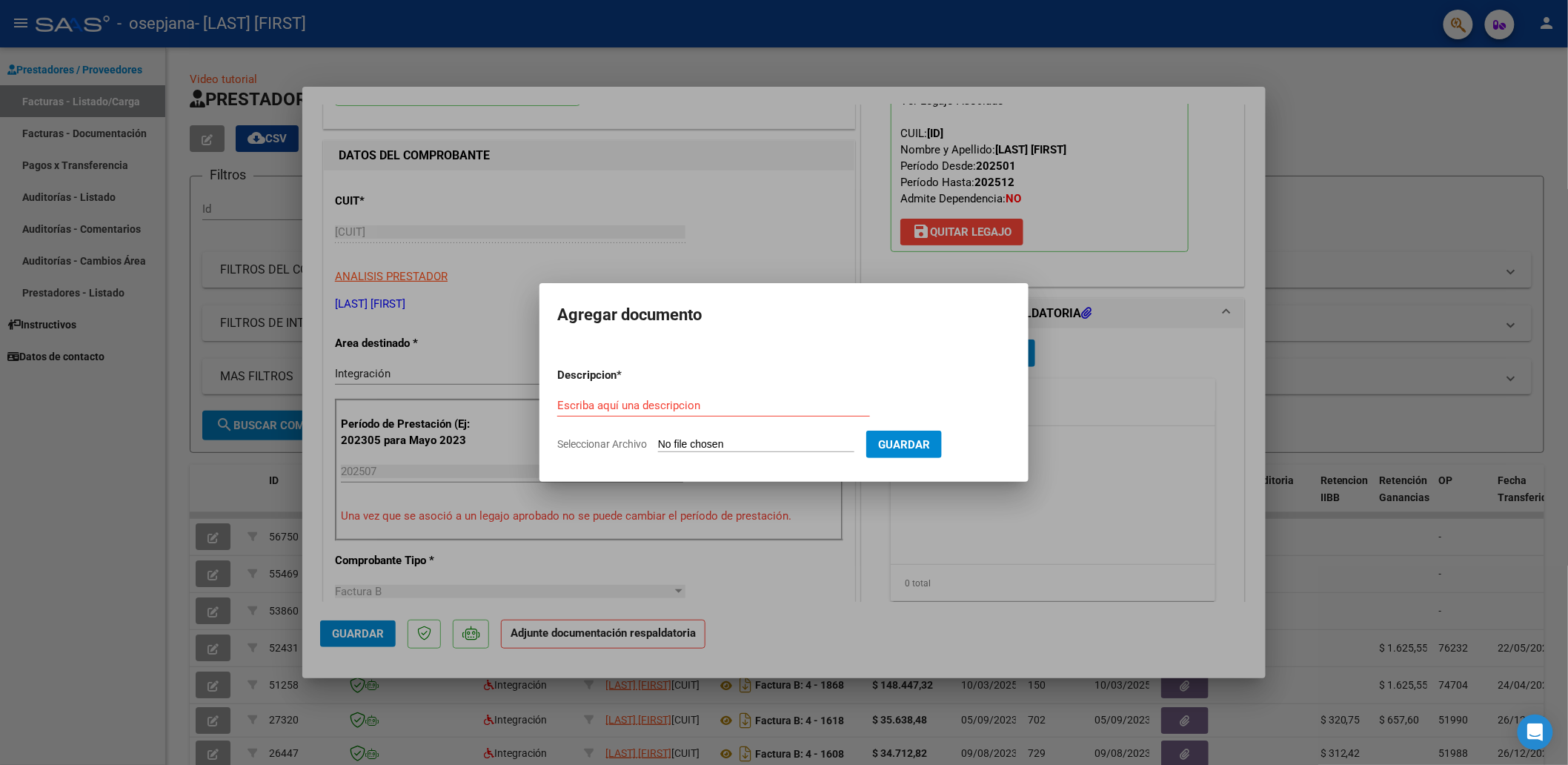 type on "C:\fakepath\cae.pdf" 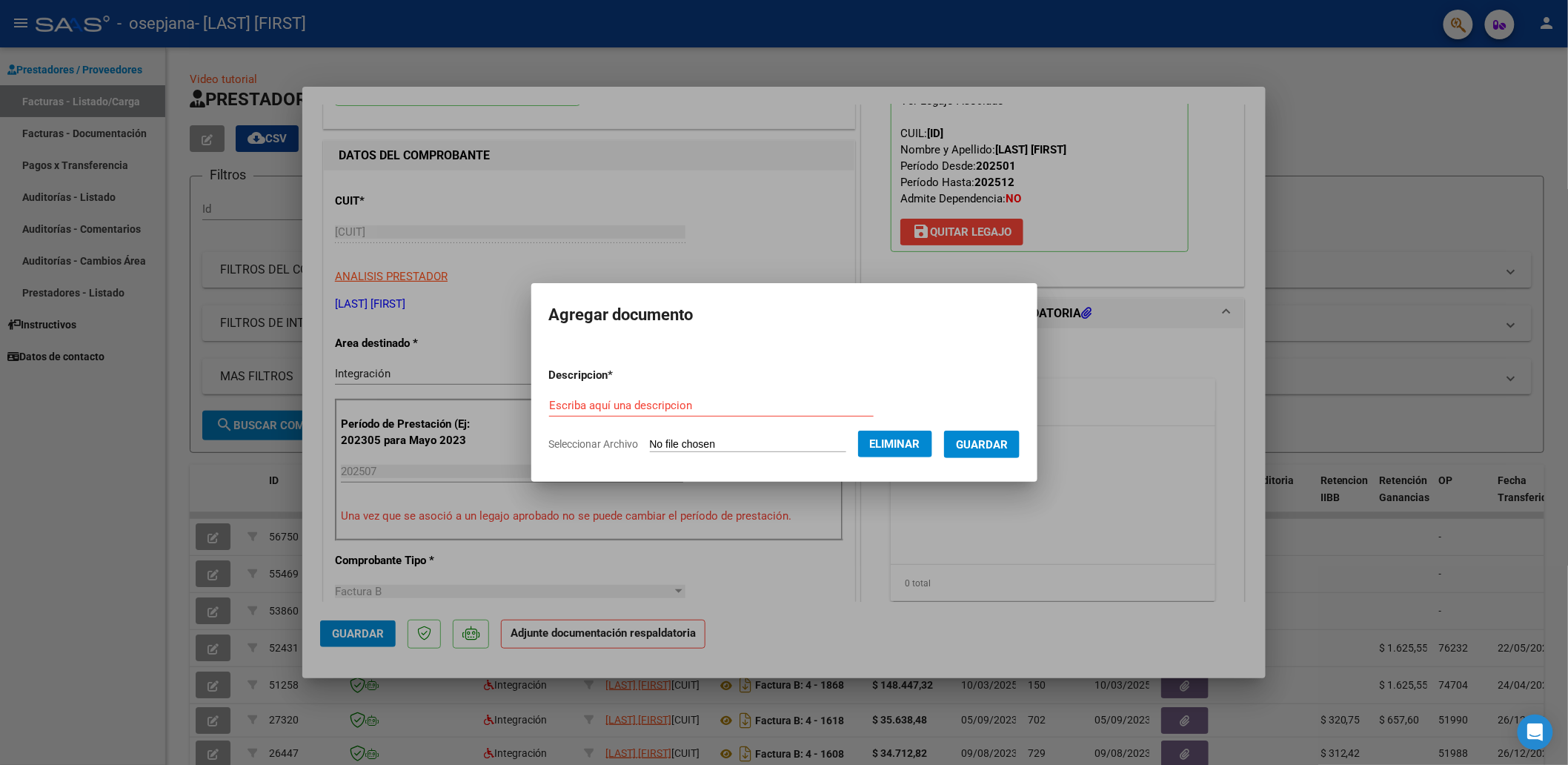 click on "Escriba aquí una descripcion" at bounding box center (711, 405) 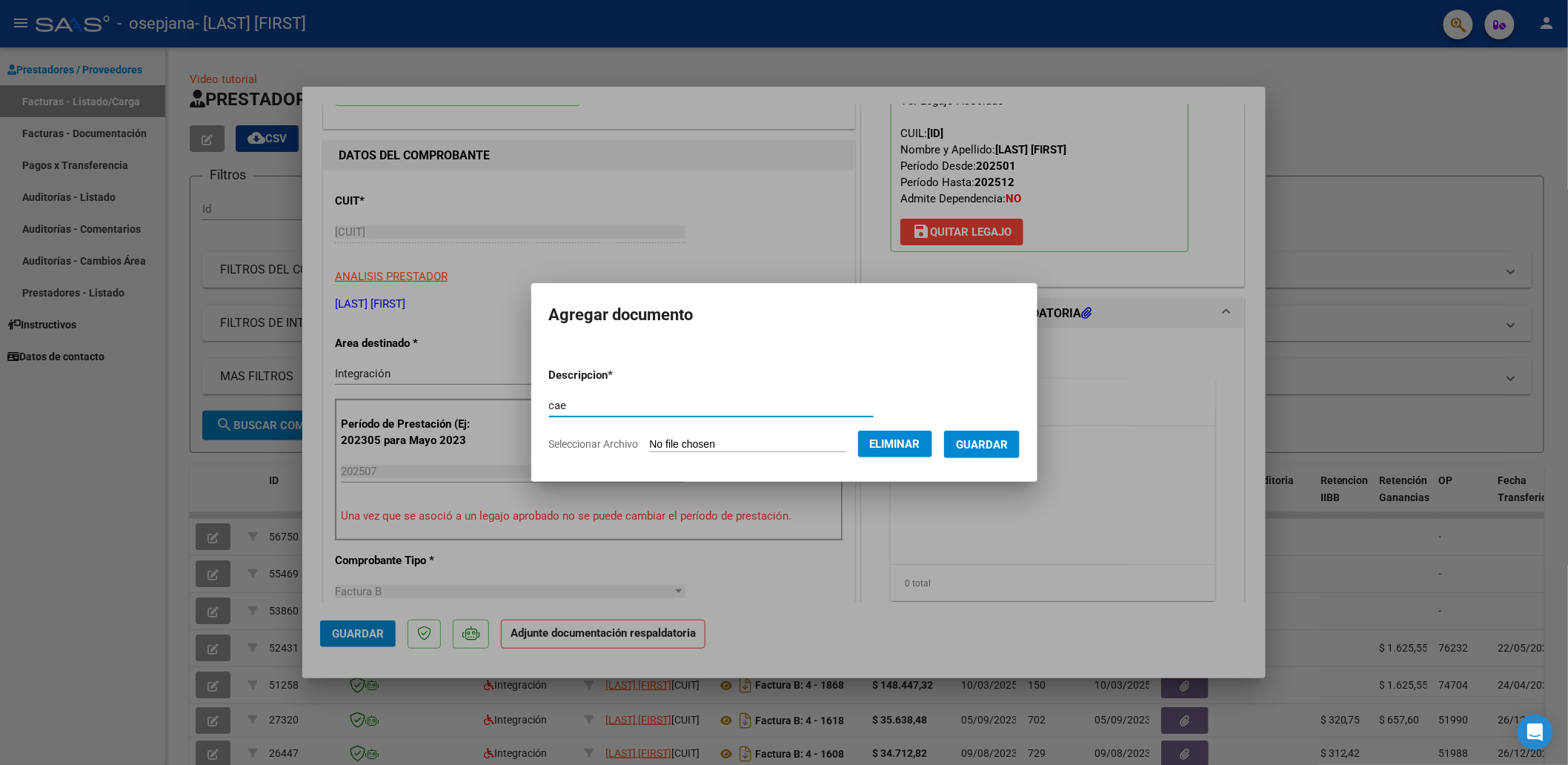 type on "cae" 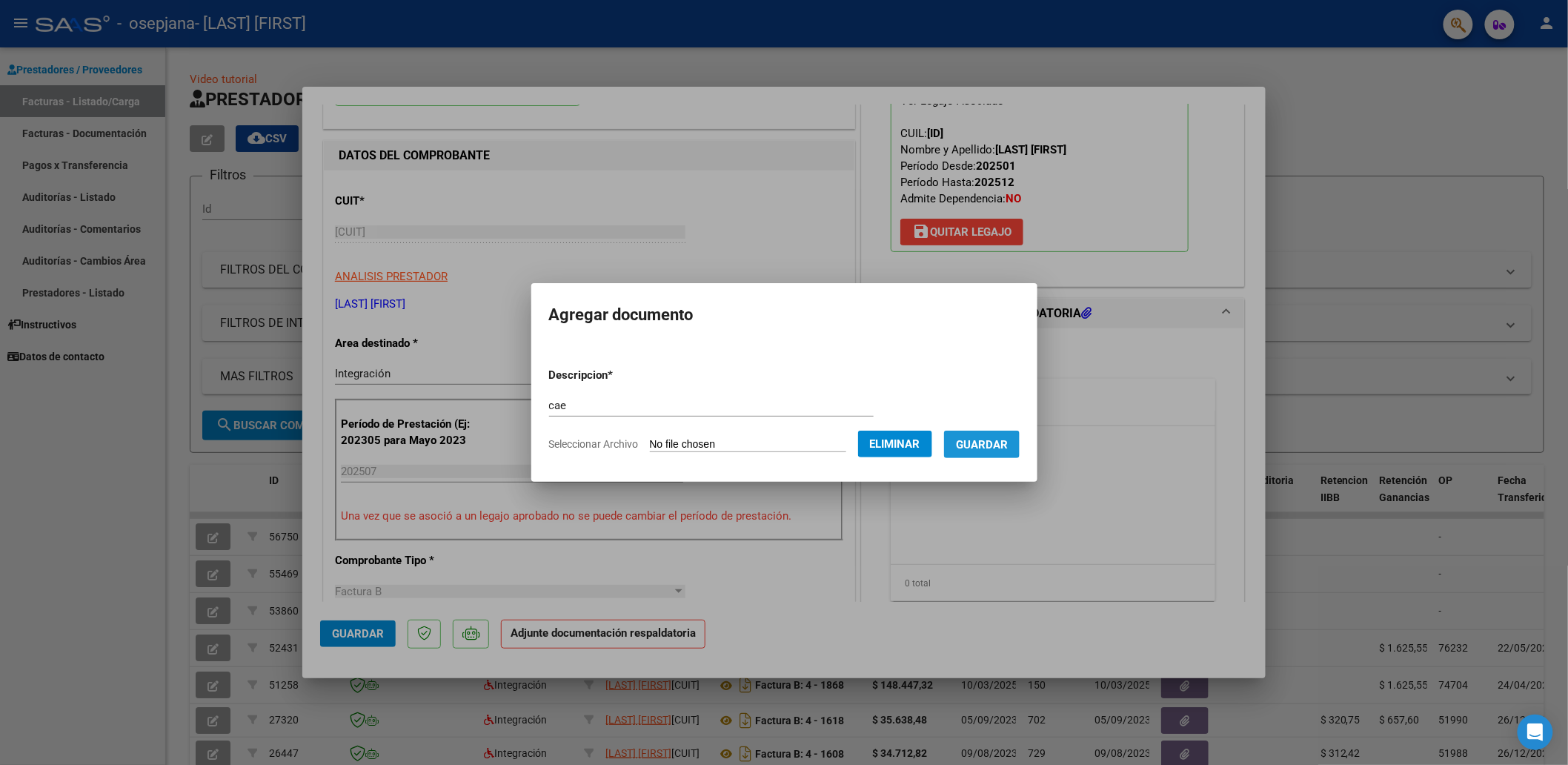 click on "Guardar" at bounding box center (982, 445) 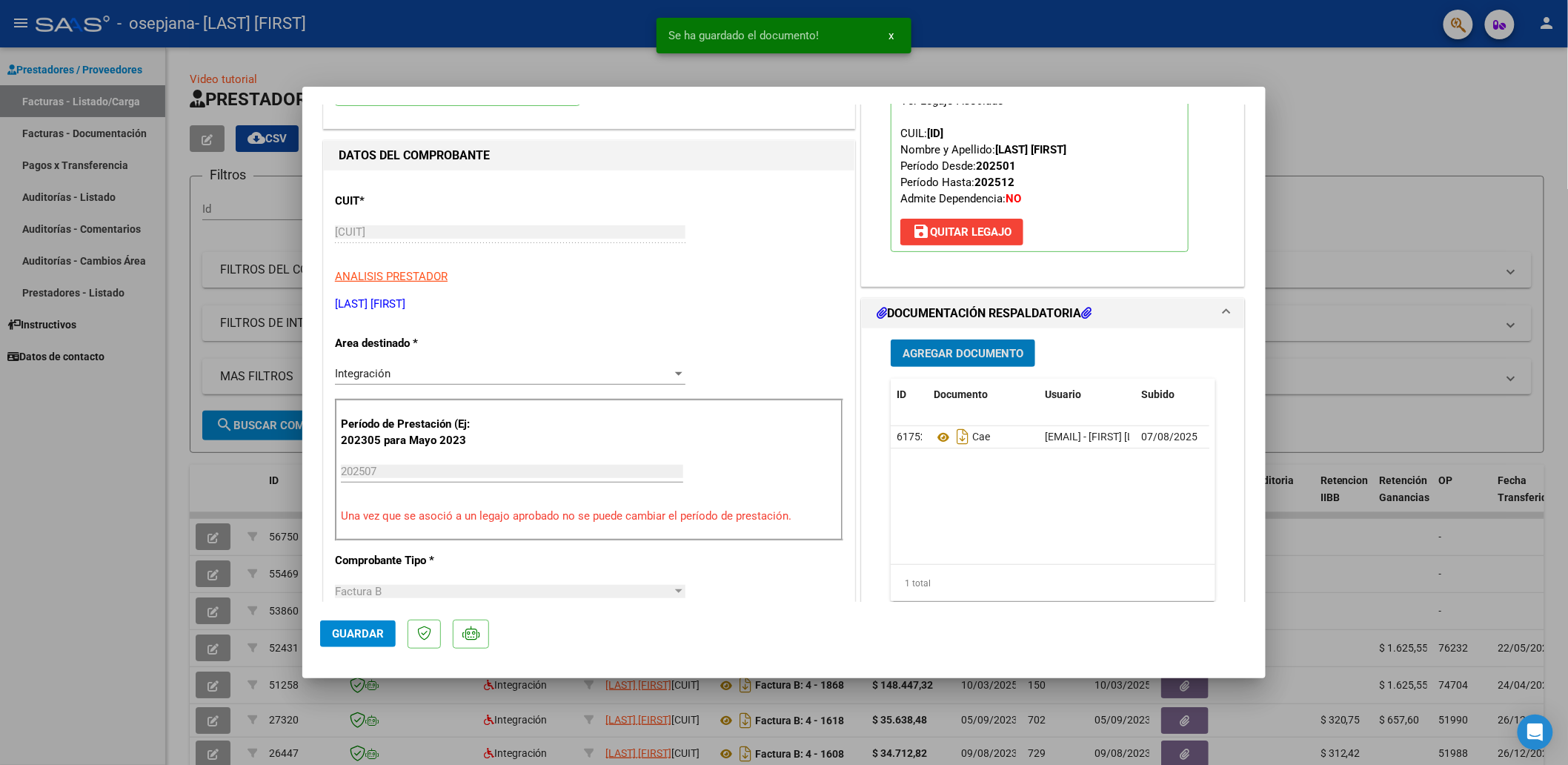 click on "Agregar Documento" at bounding box center [963, 354] 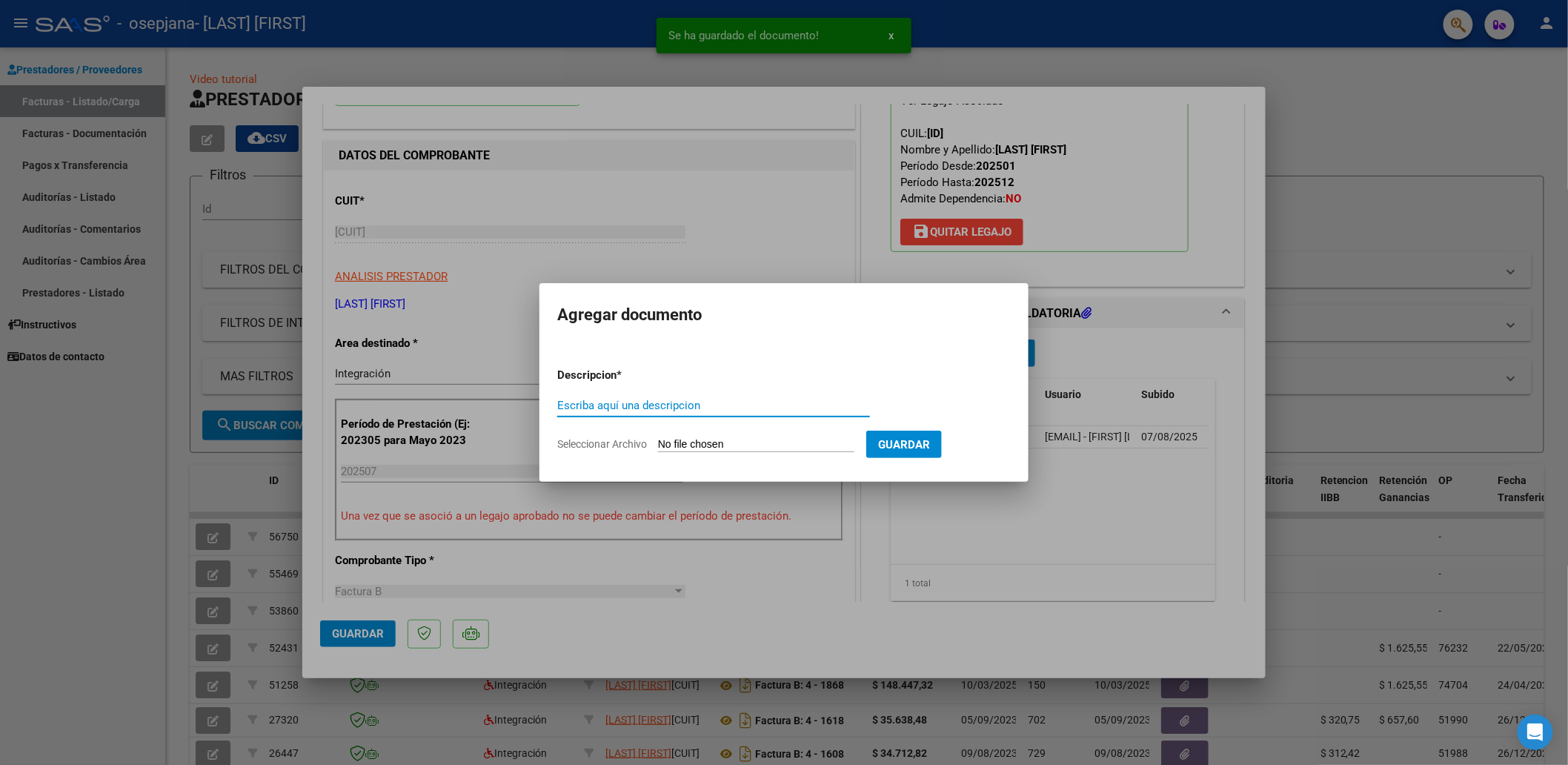 click on "Escriba aquí una descripcion" at bounding box center (714, 405) 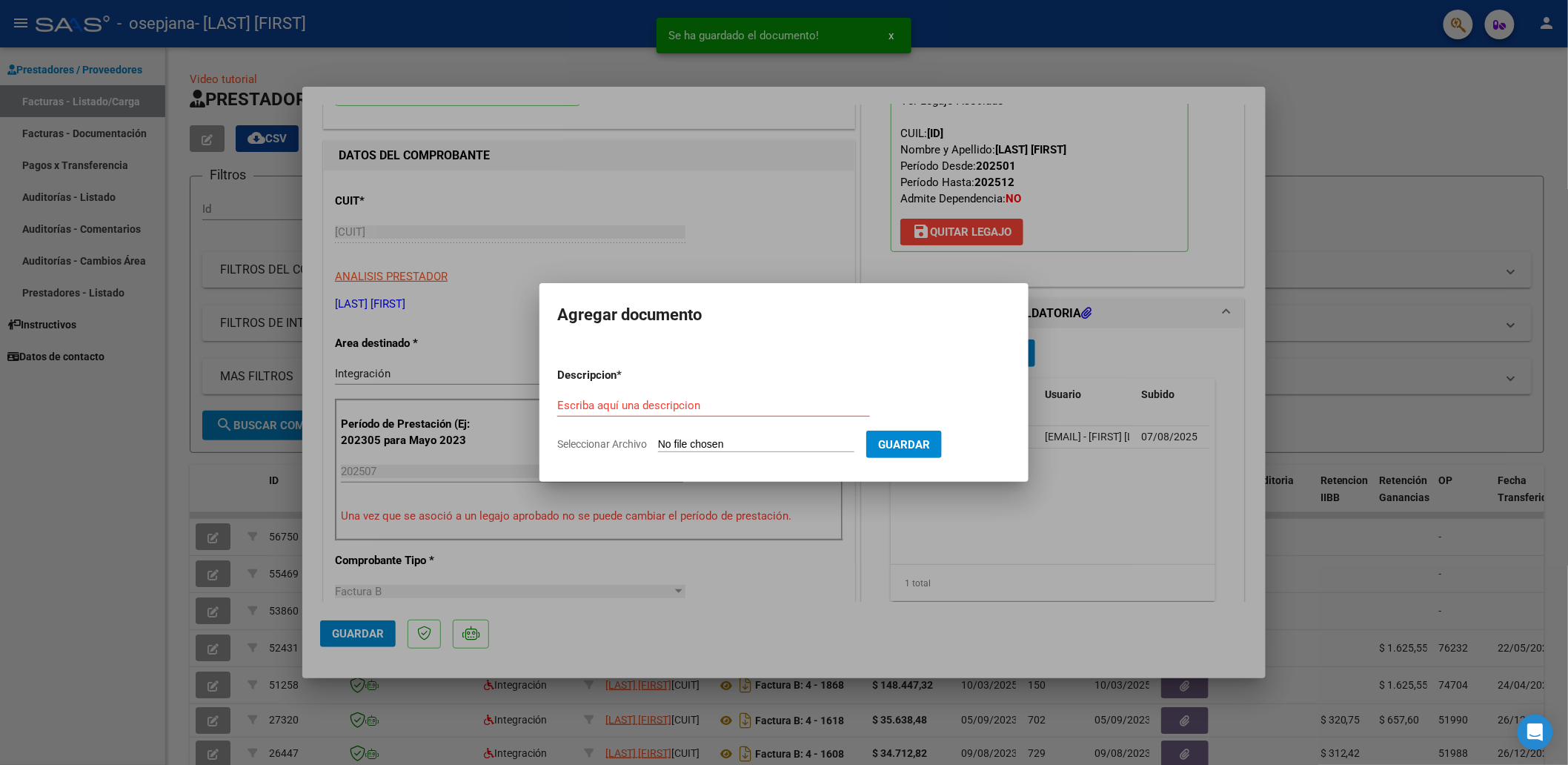 click on "Descripcion  *   Escriba aquí una descripcion  Seleccionar Archivo Guardar" at bounding box center [784, 410] 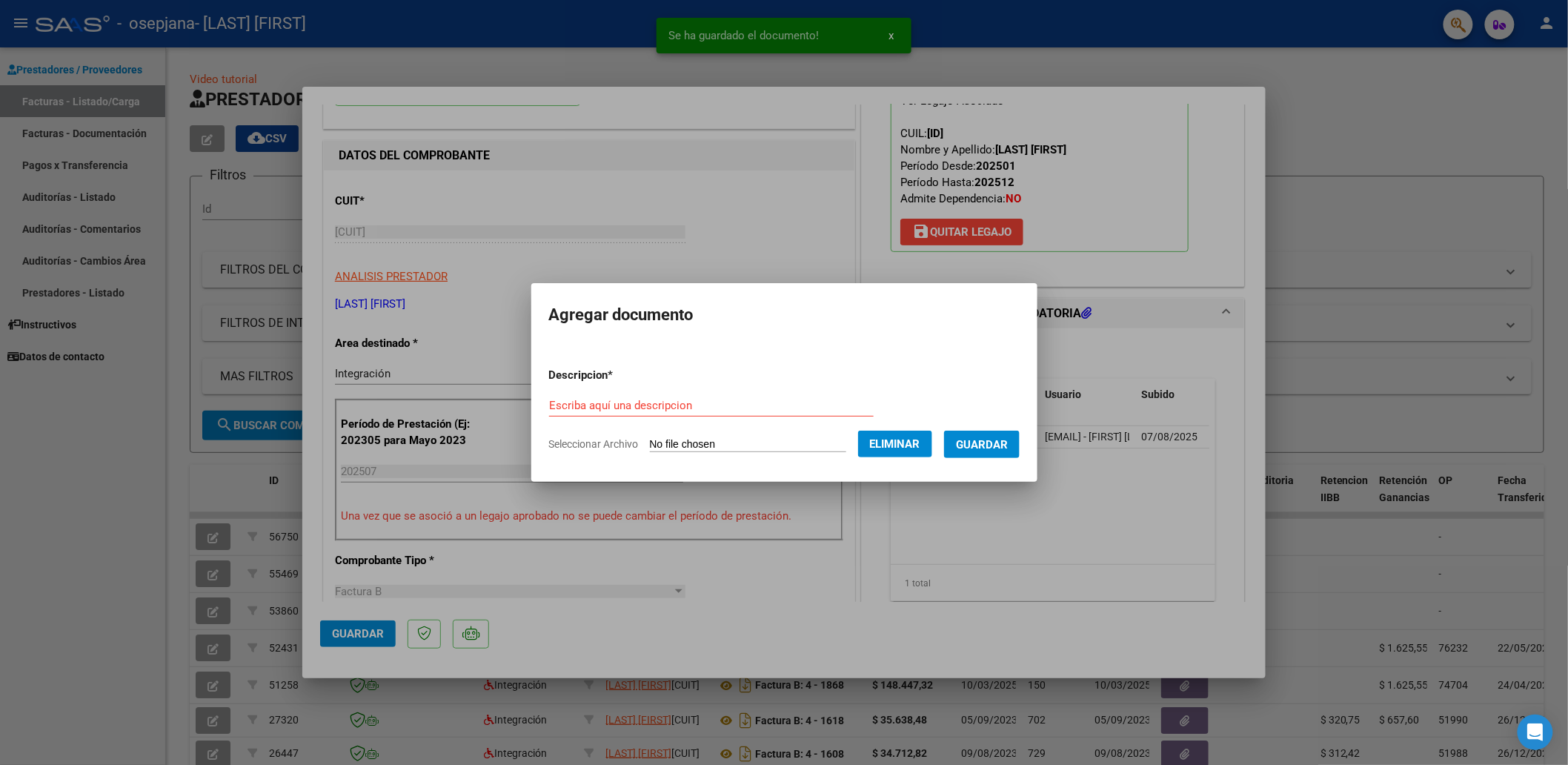 click on "Escriba aquí una descripcion" at bounding box center [711, 405] 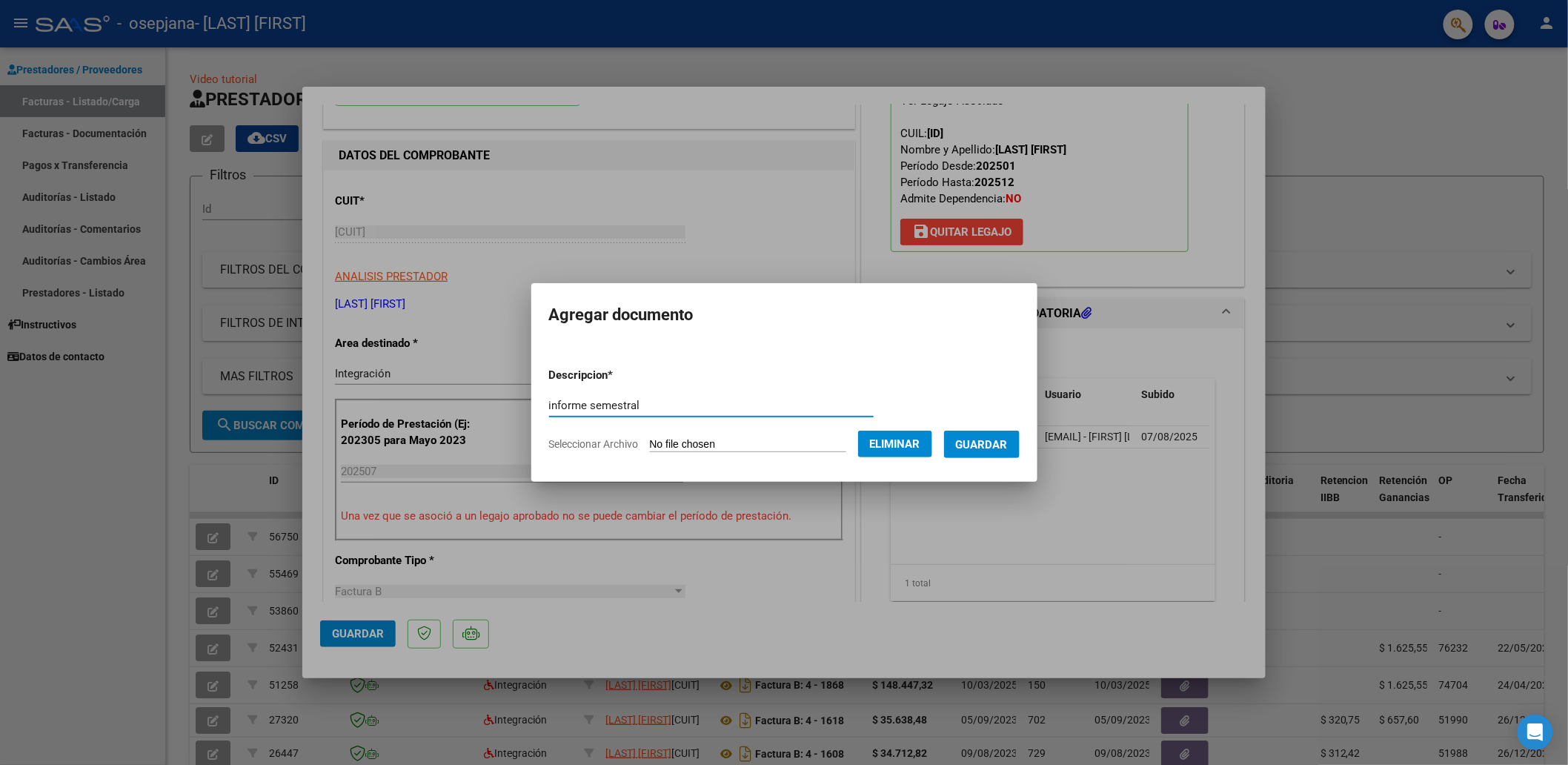 type on "informe semestral" 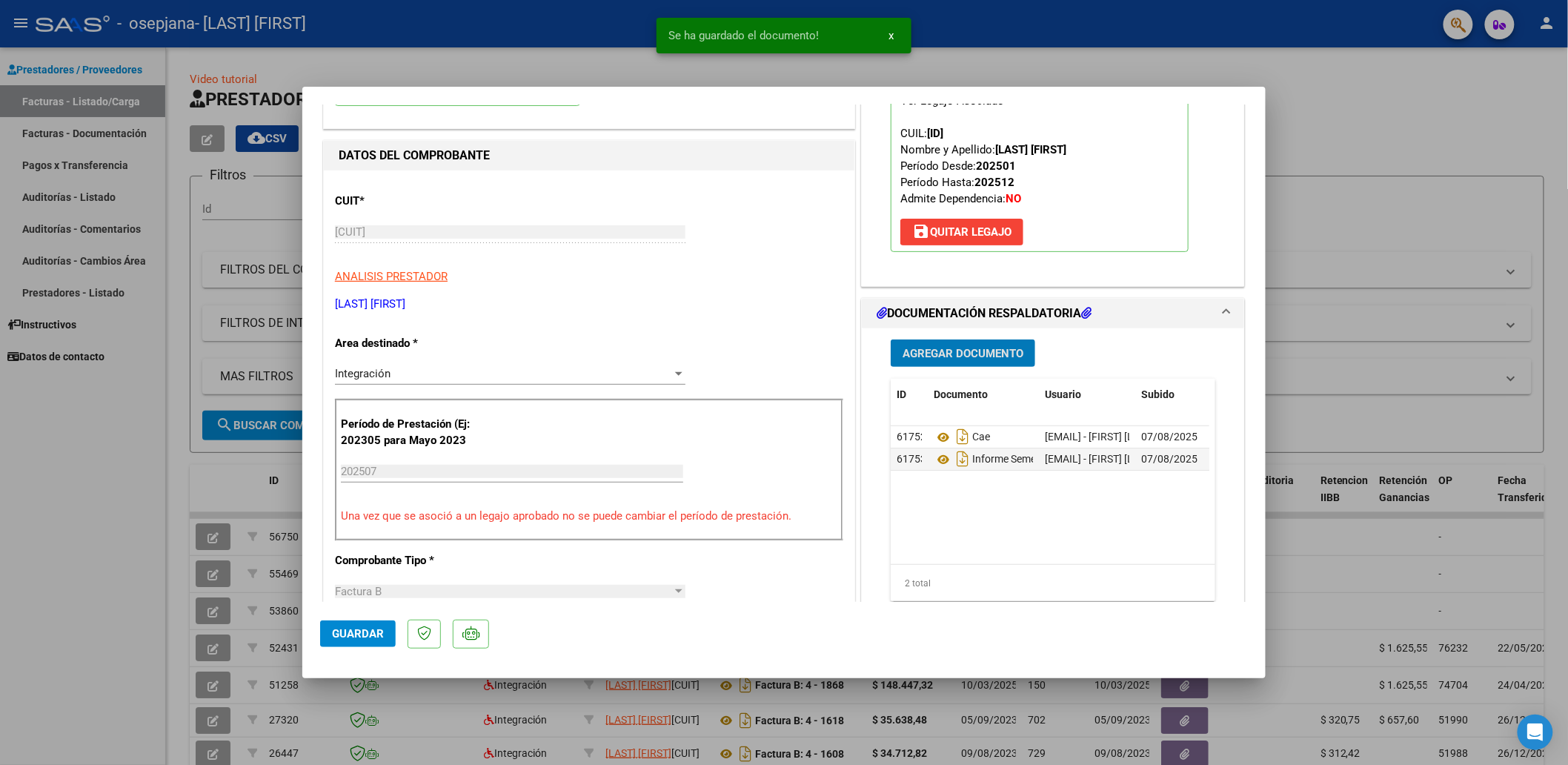 click on "Agregar Documento" at bounding box center (963, 354) 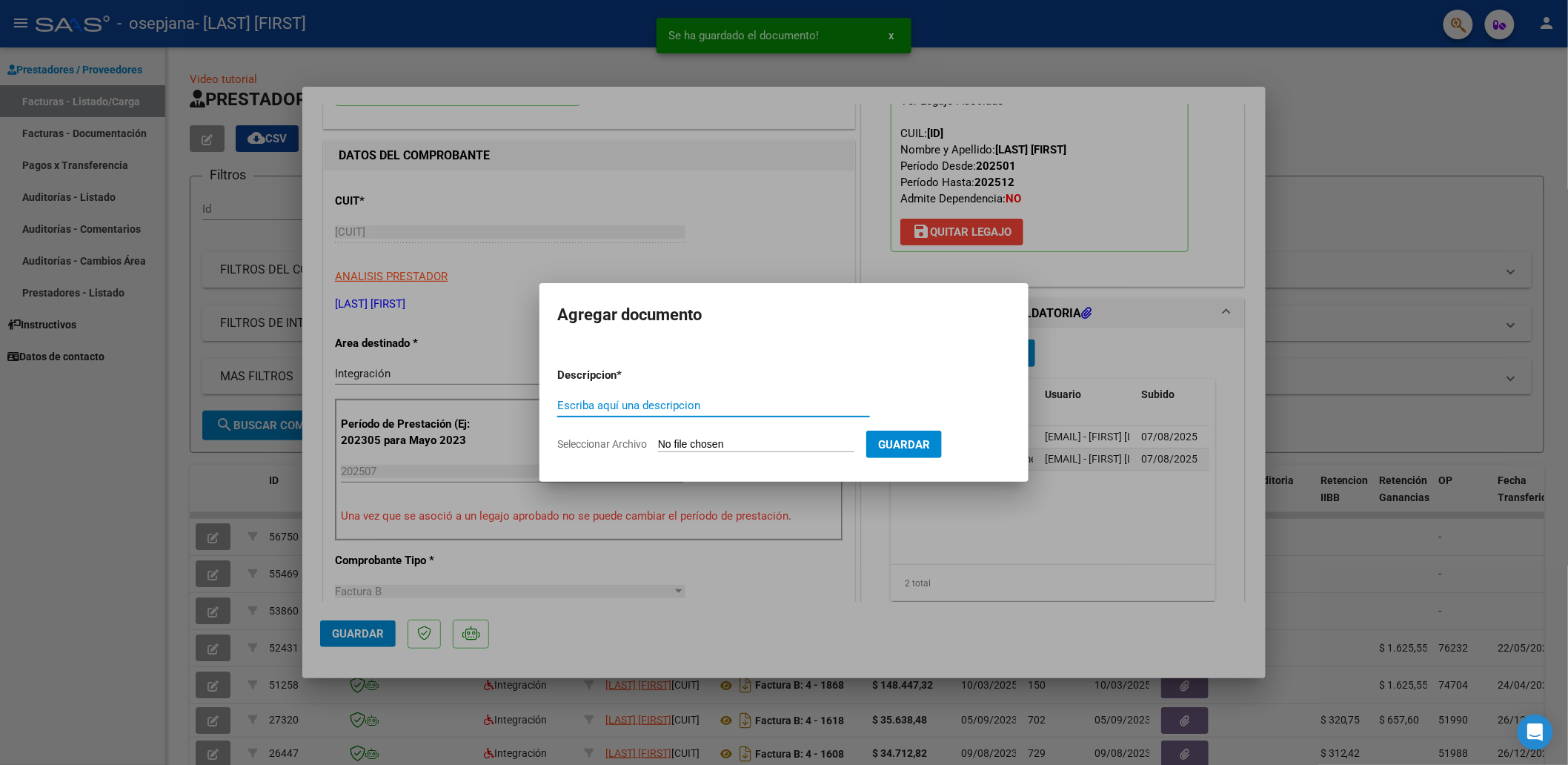click on "Escriba aquí una descripcion" at bounding box center [714, 405] 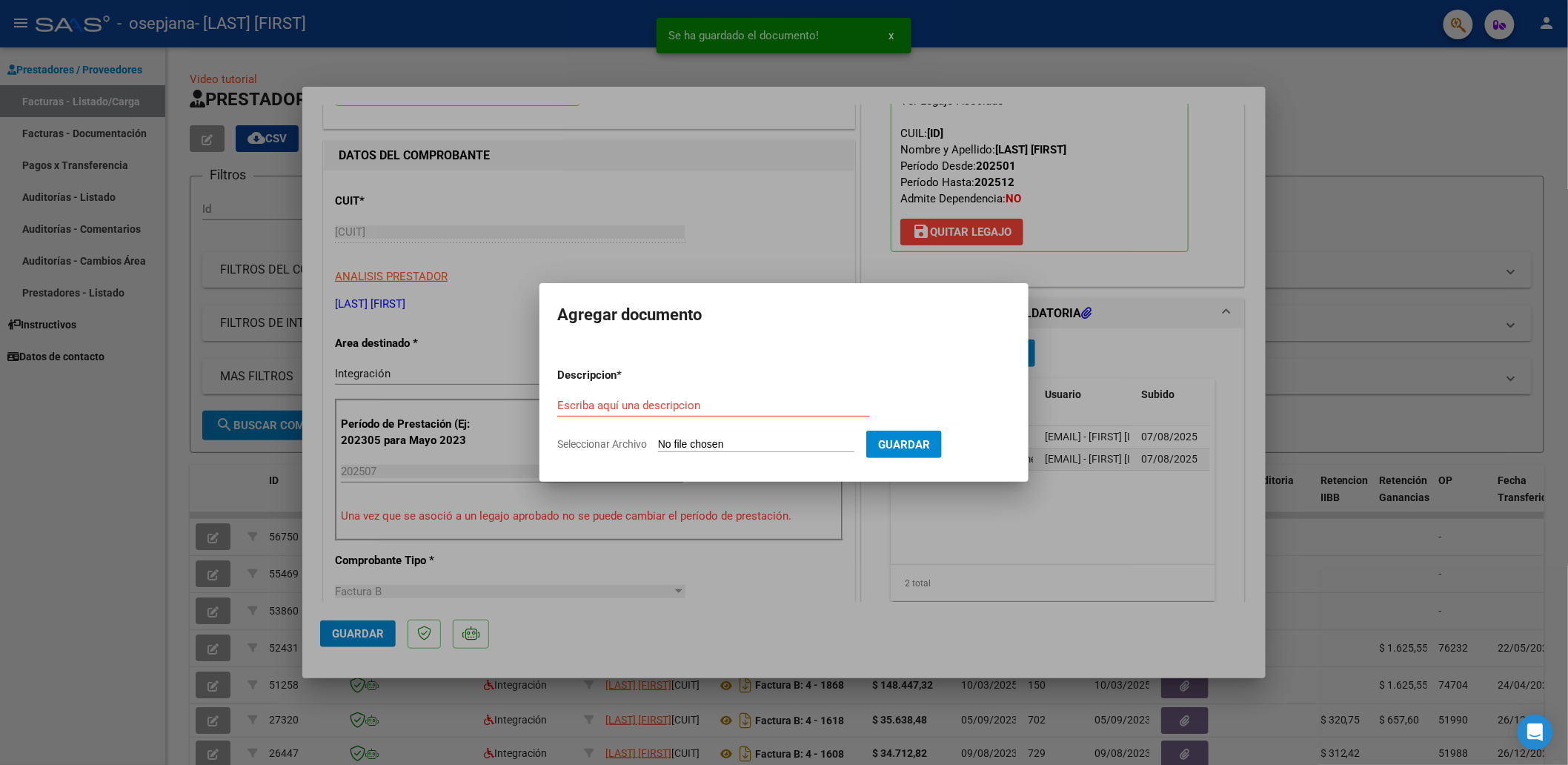 click on "Seleccionar Archivo" at bounding box center (756, 445) 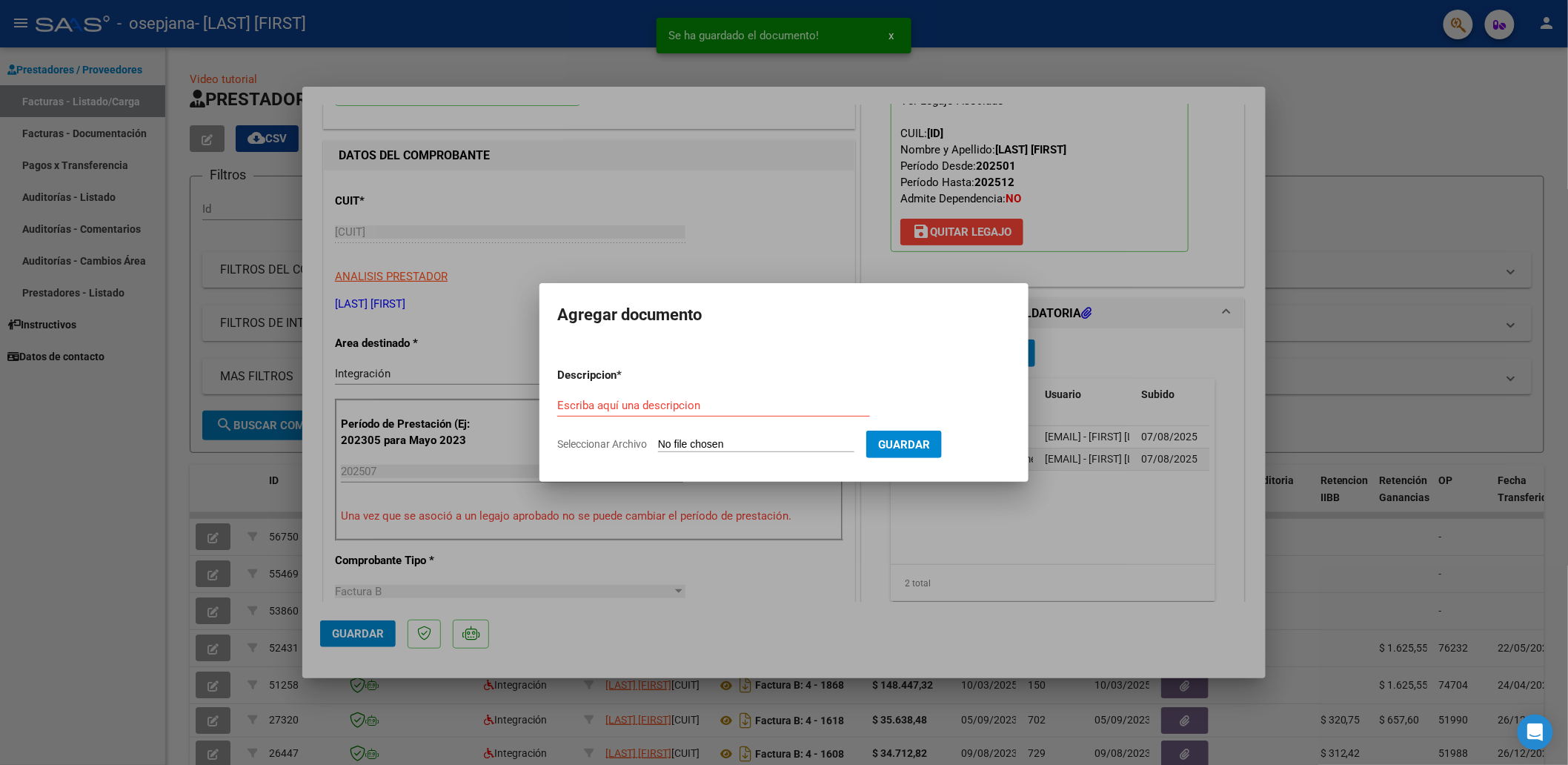 type on "C:\fakepath\[NAME] [DATE] [TIME].pdf" 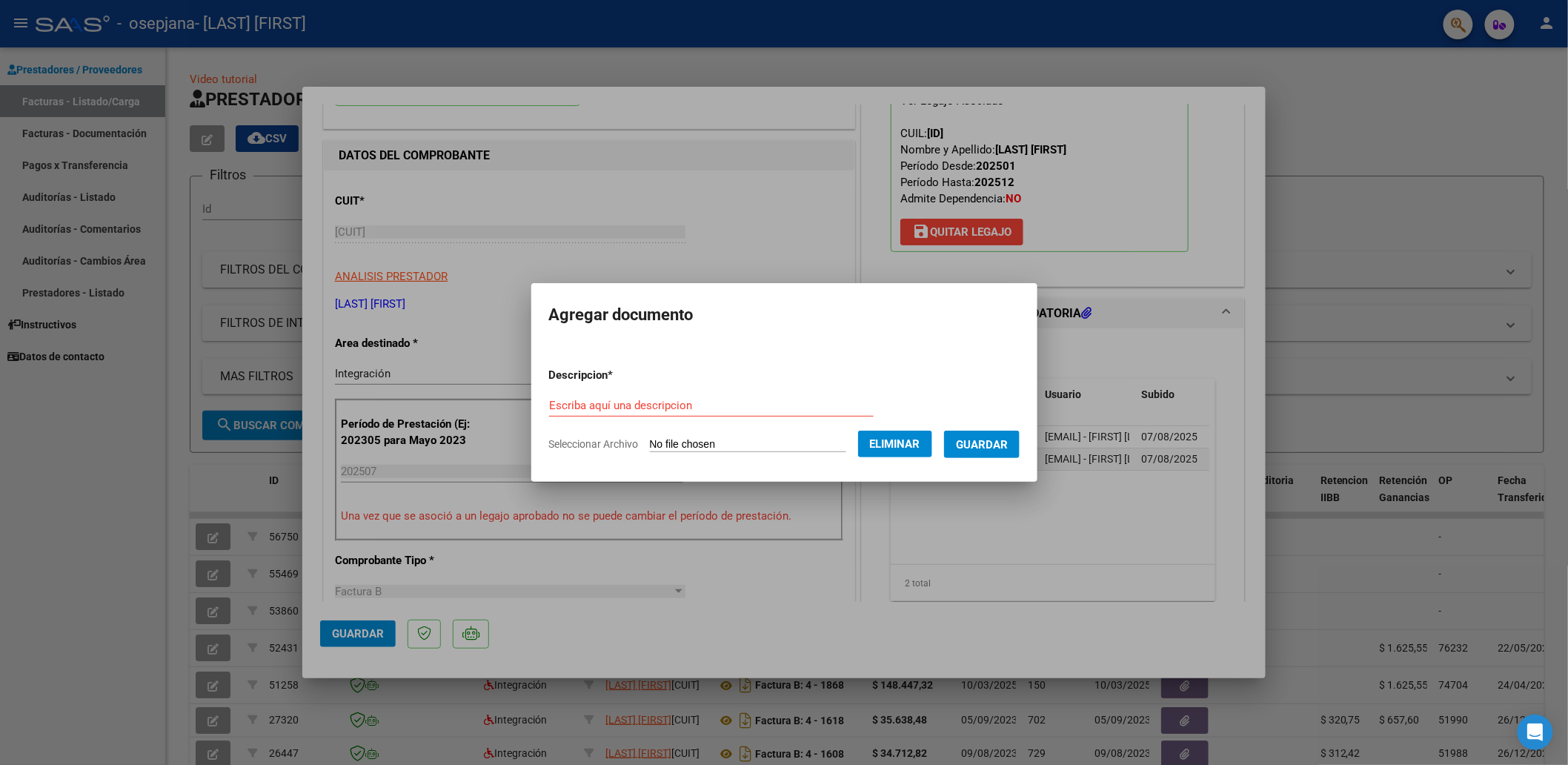 click on "Escriba aquí una descripcion" at bounding box center (711, 405) 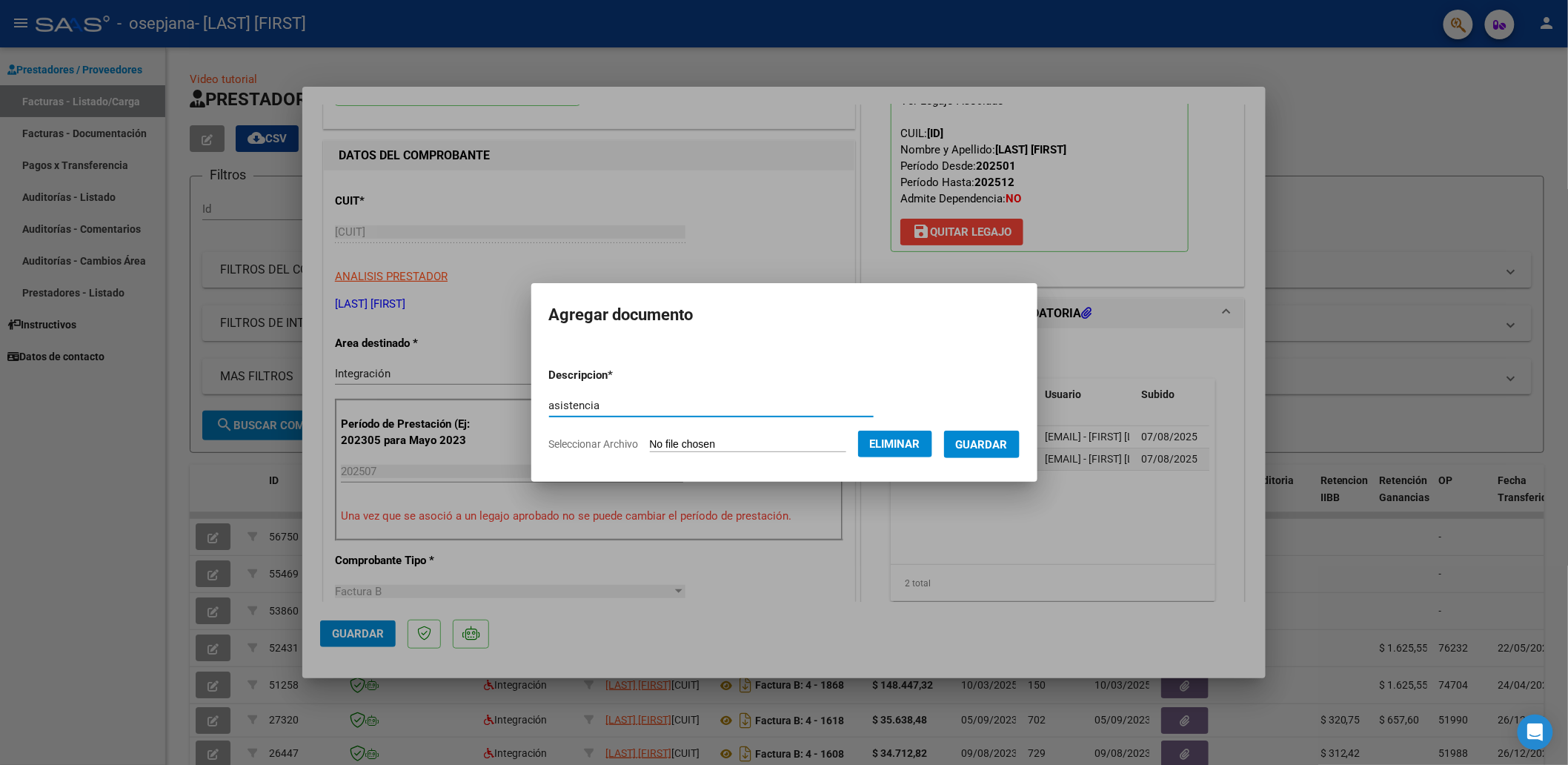 type on "asistencia" 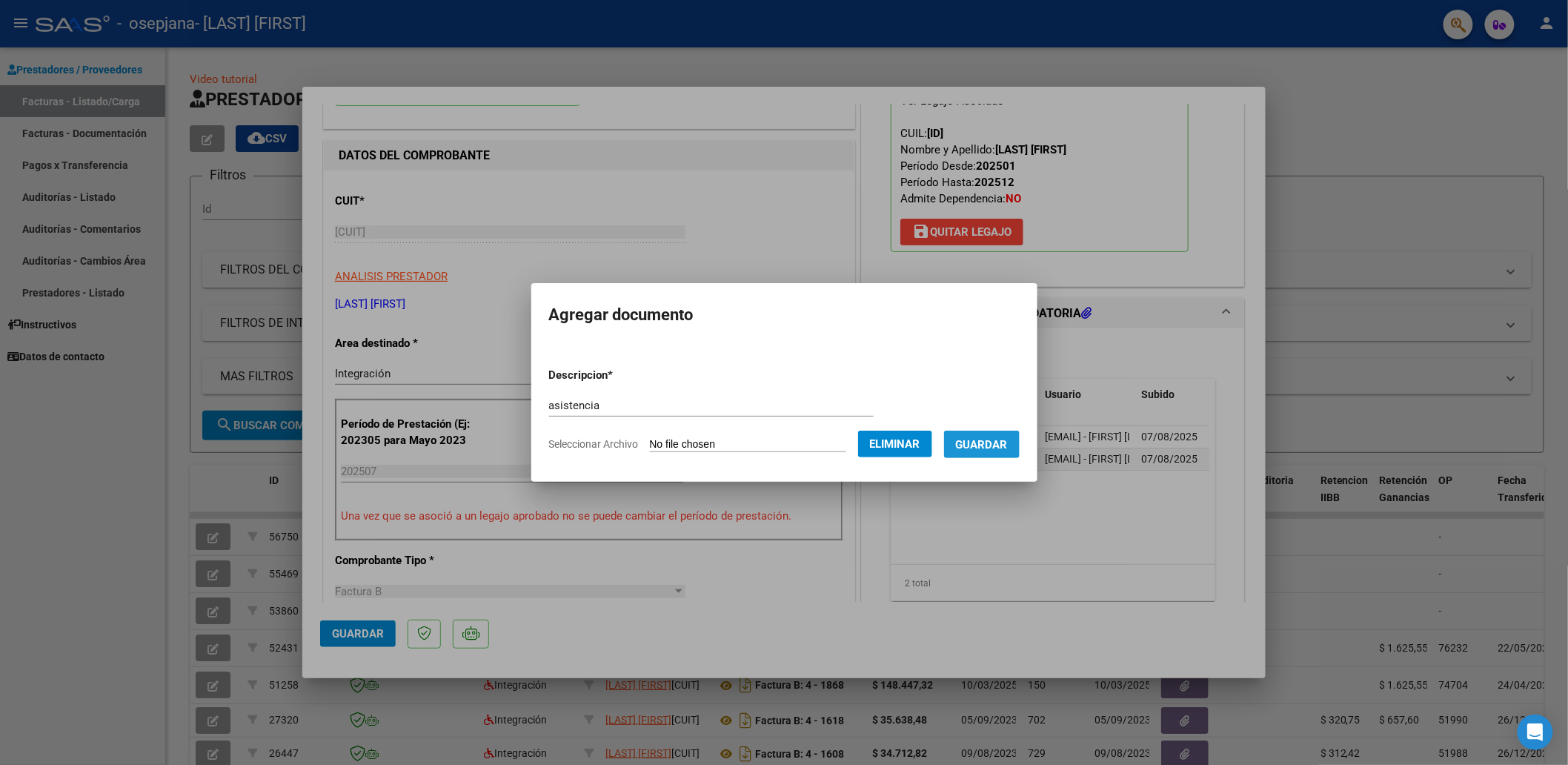 click on "Guardar" at bounding box center (982, 444) 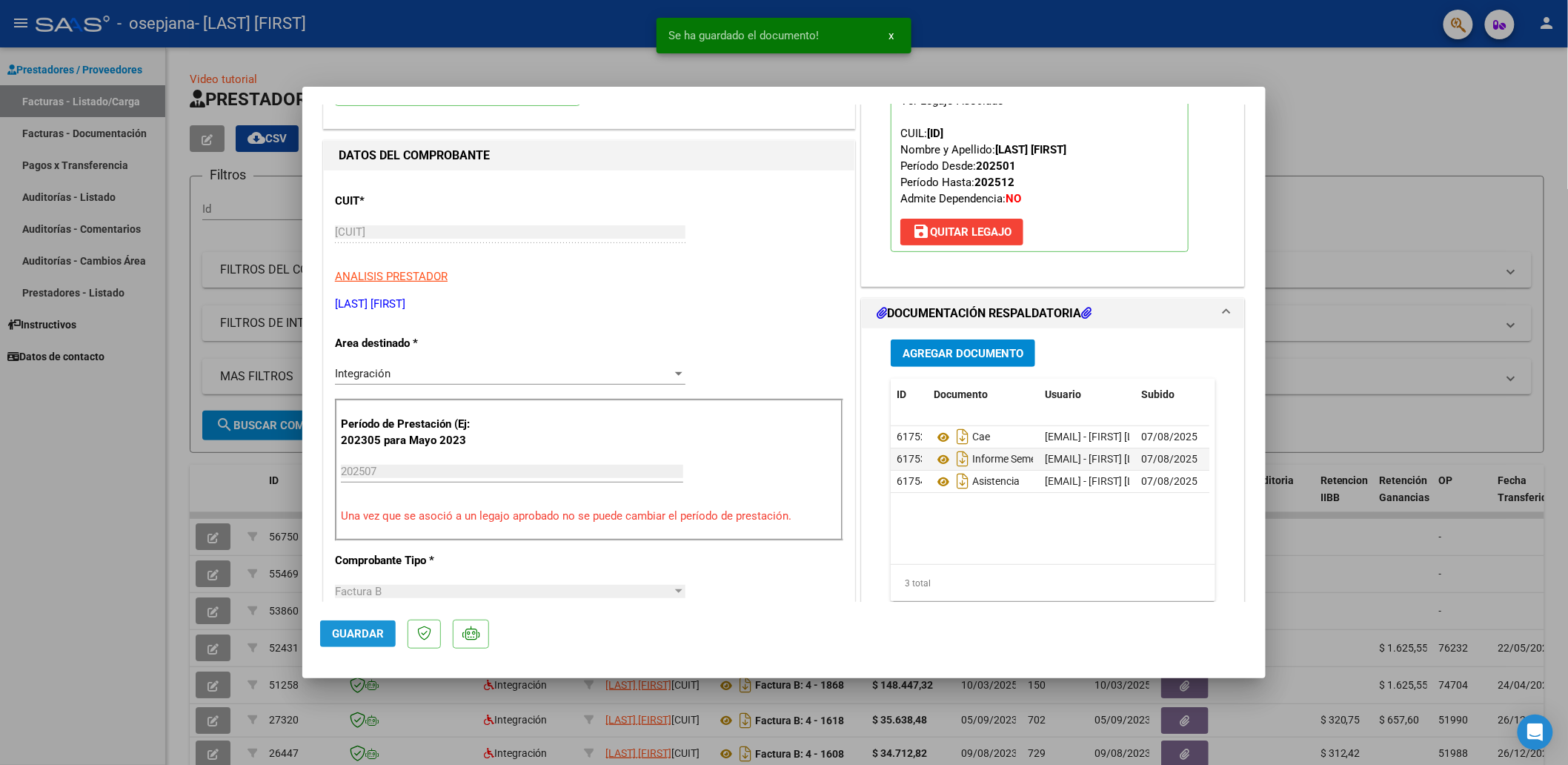 click on "Guardar" 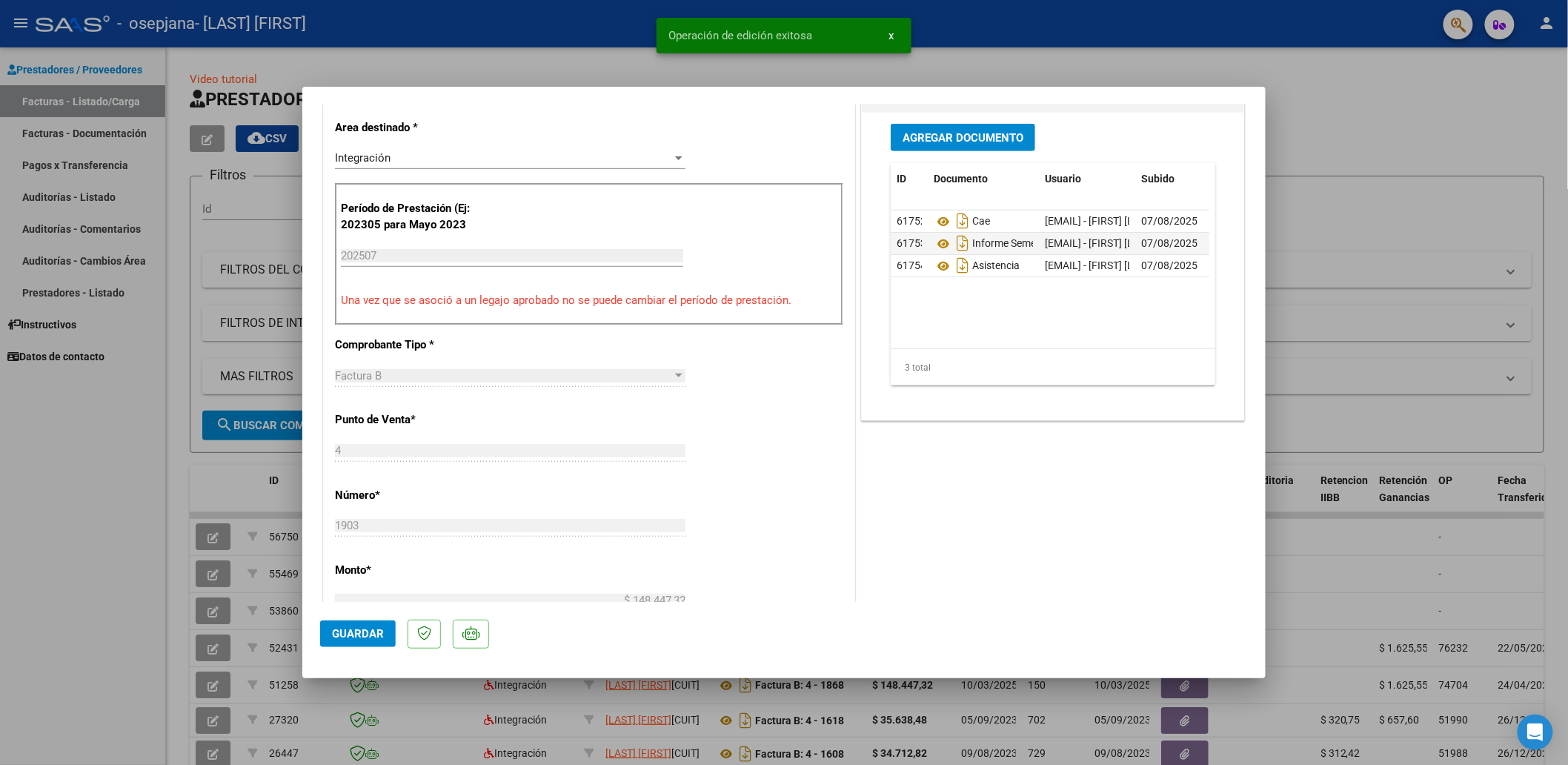 scroll, scrollTop: 445, scrollLeft: 0, axis: vertical 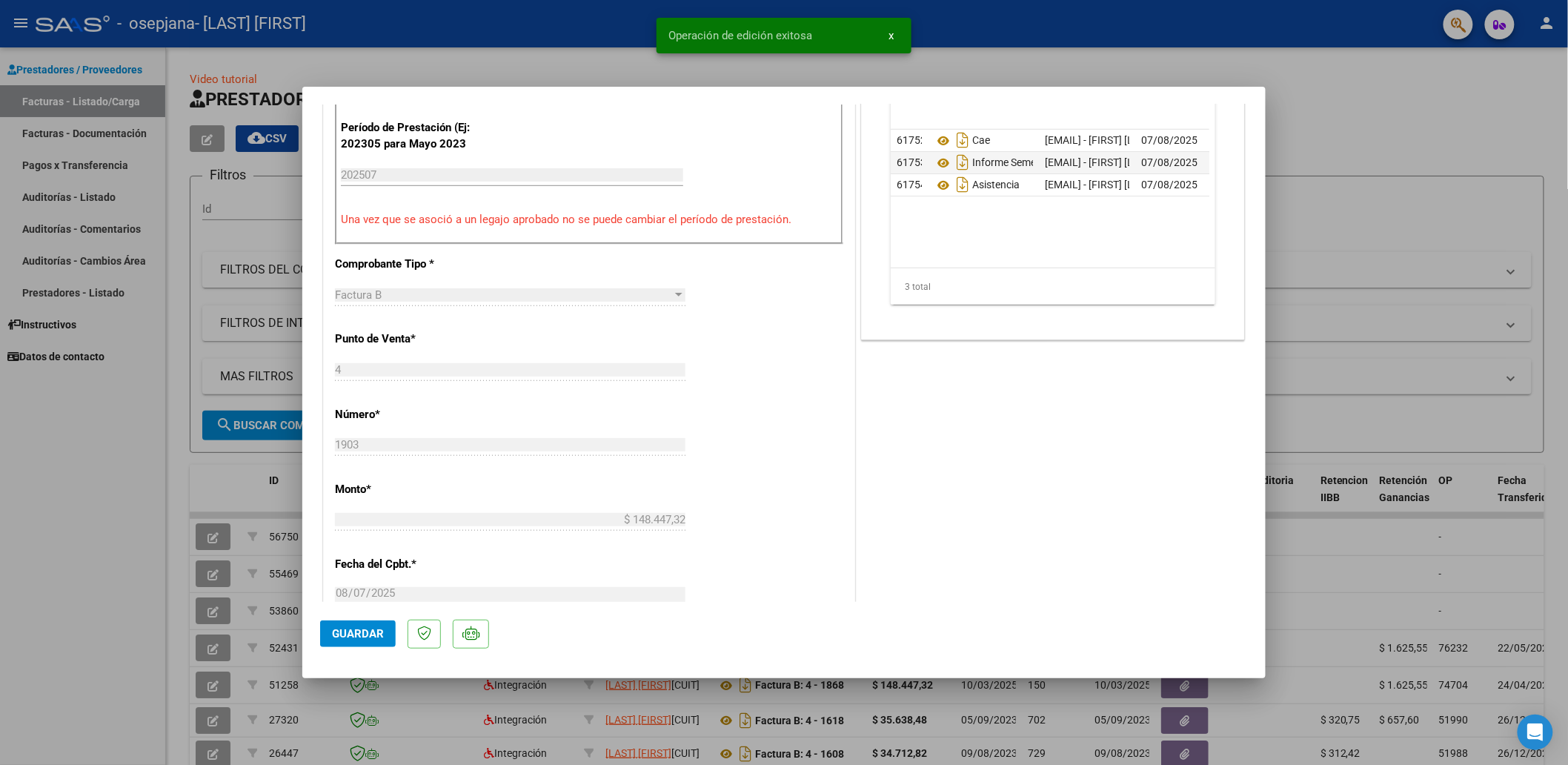 click on "Guardar" 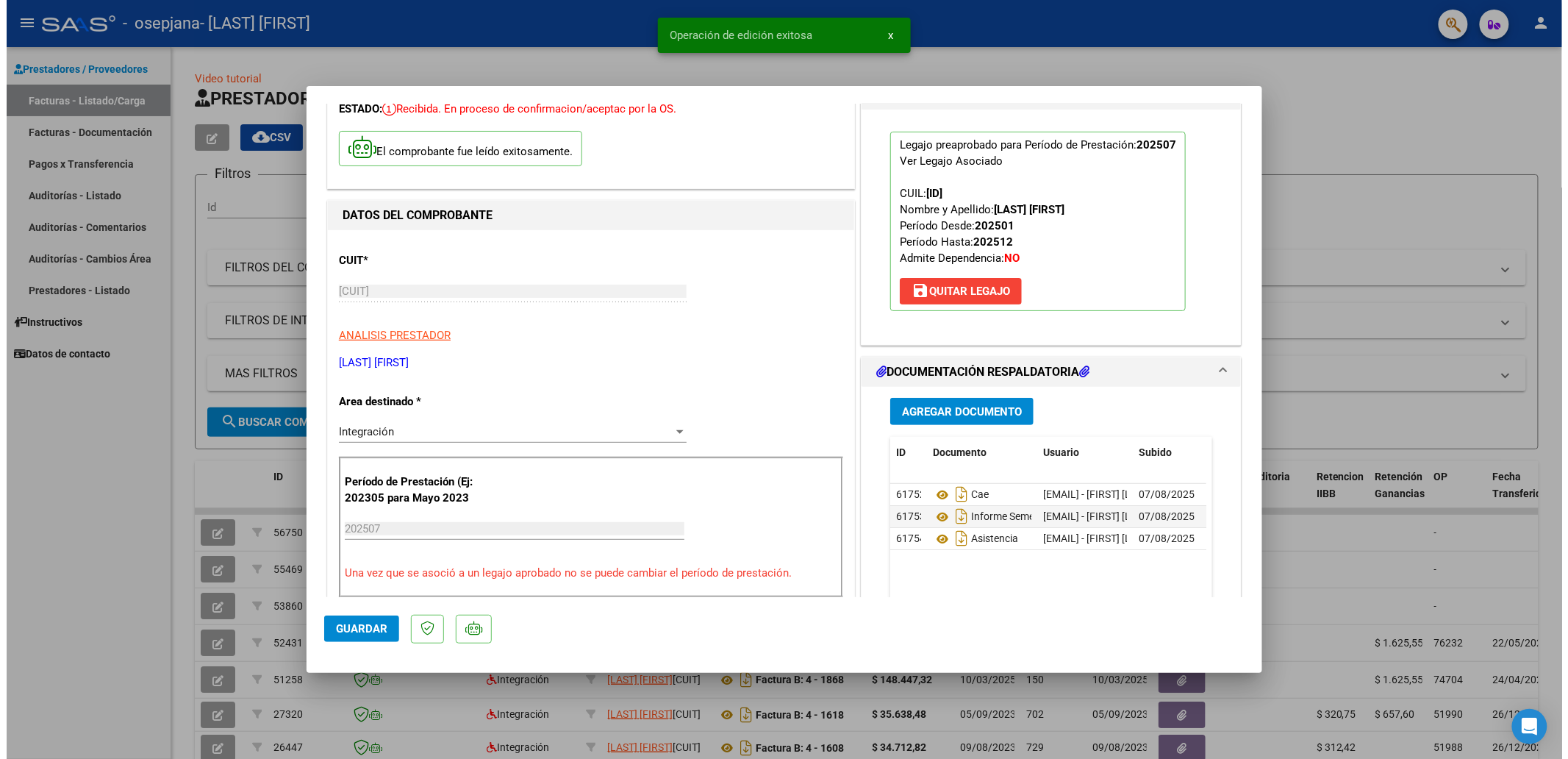 scroll, scrollTop: 0, scrollLeft: 0, axis: both 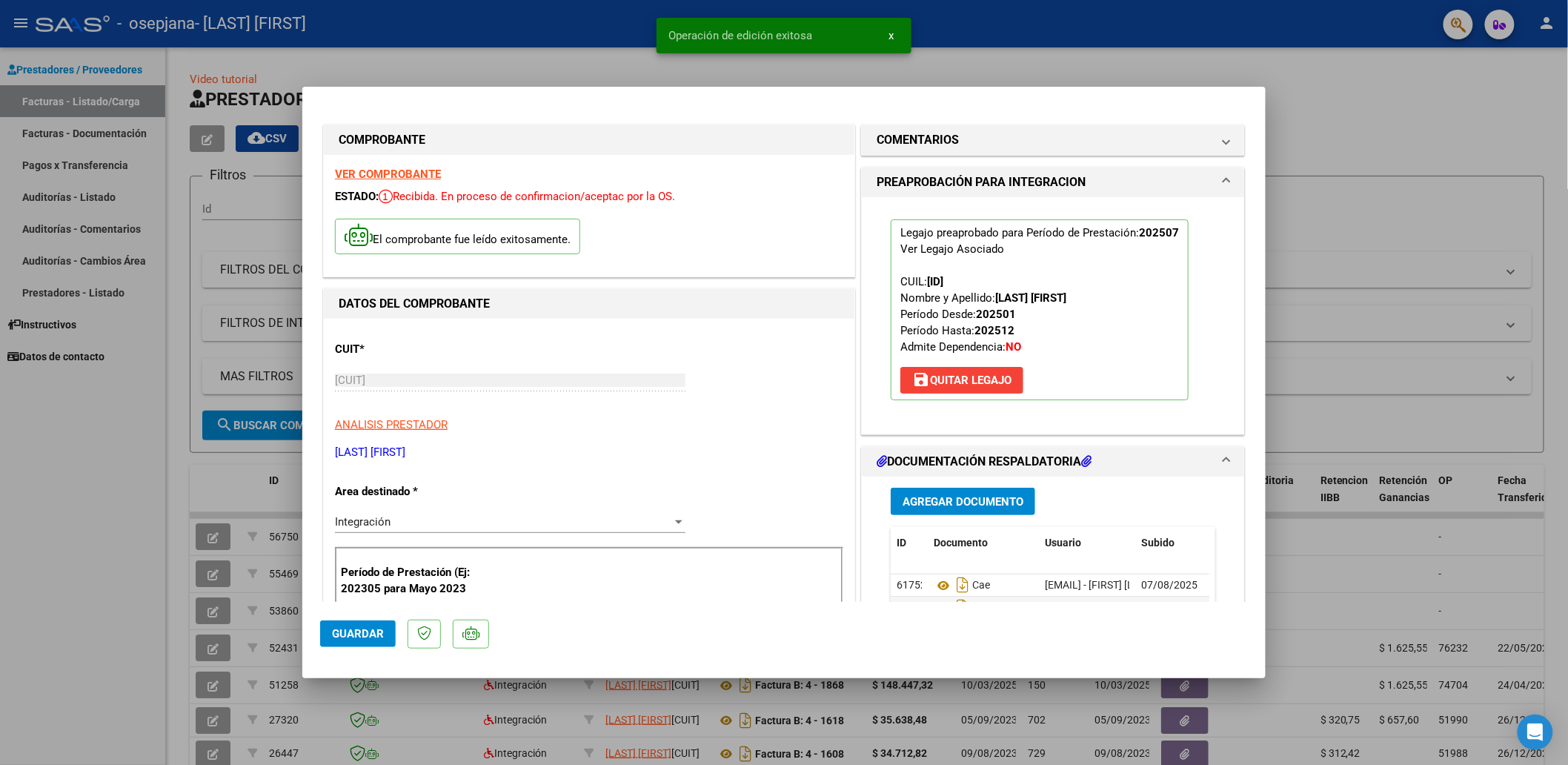click at bounding box center [784, 382] 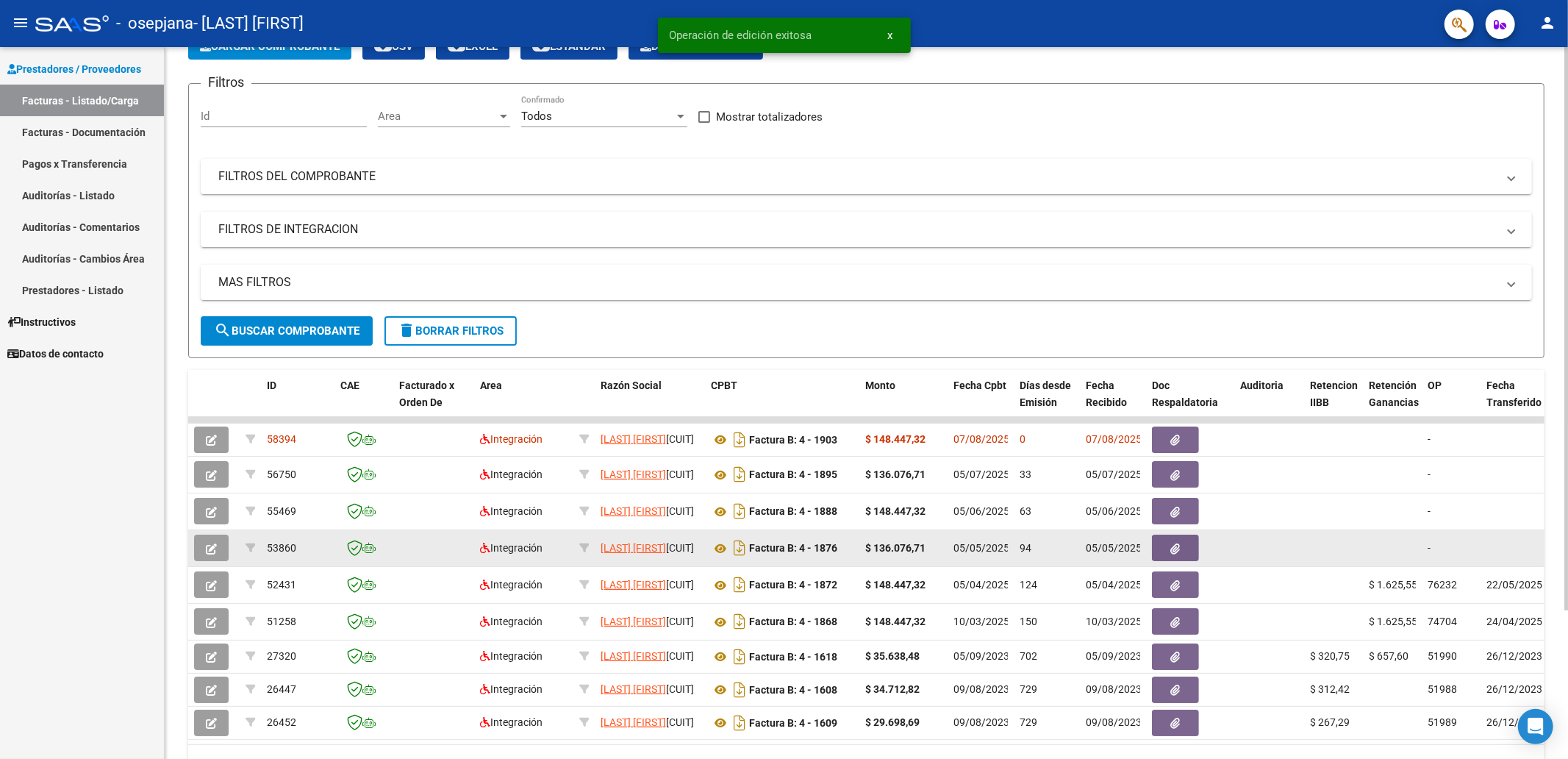 scroll, scrollTop: 147, scrollLeft: 0, axis: vertical 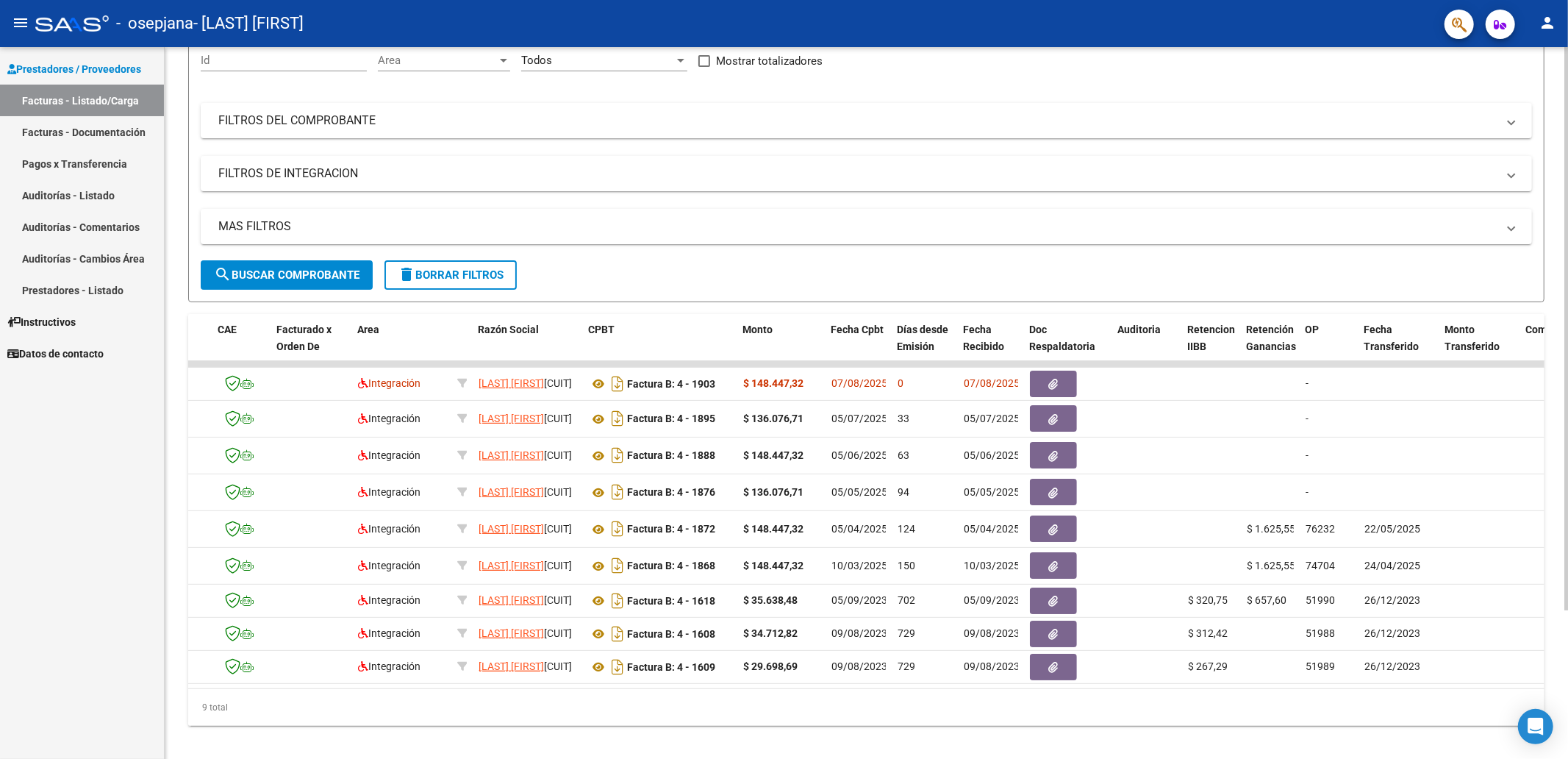 click on "9 total" 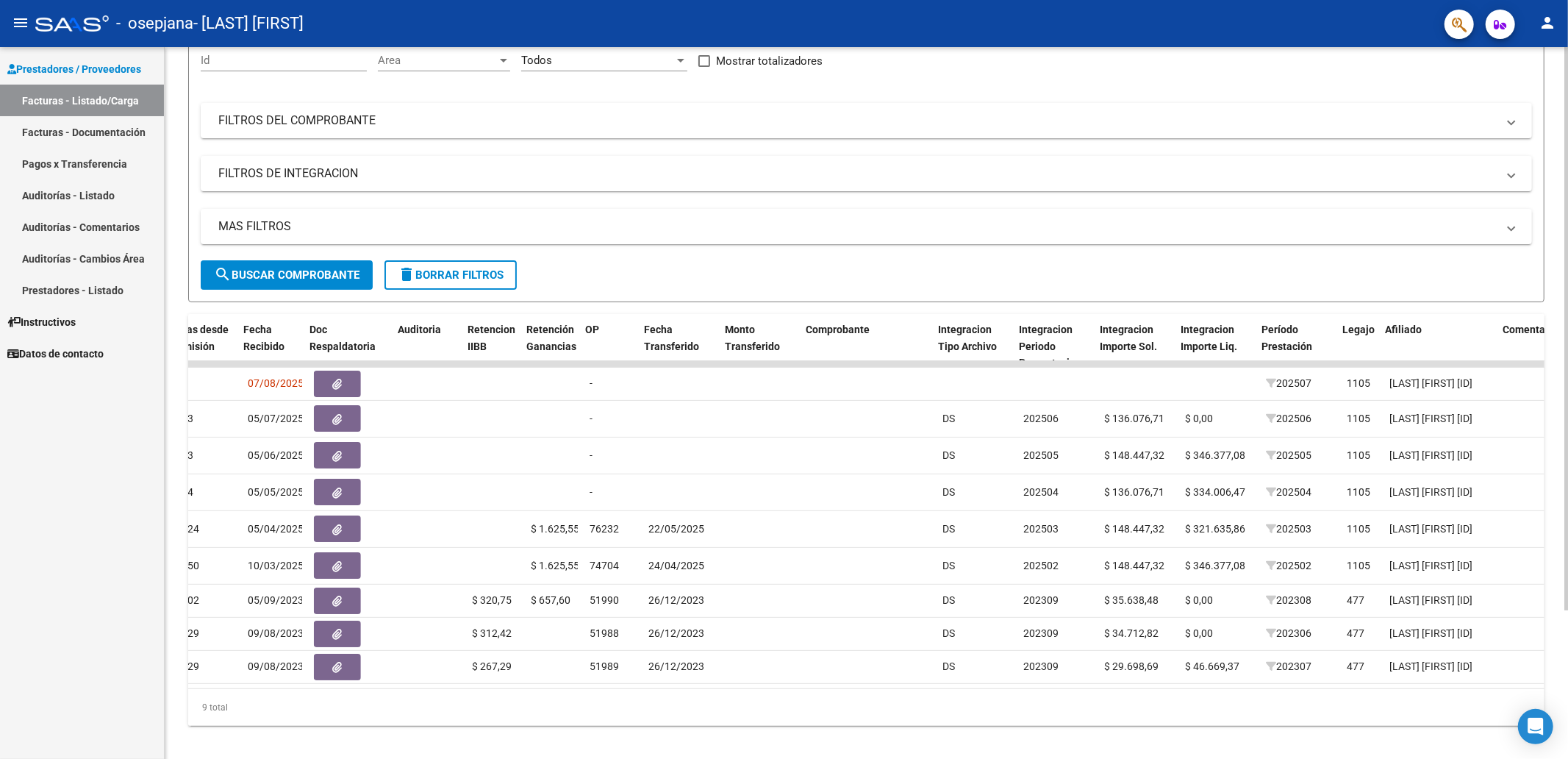 scroll, scrollTop: 0, scrollLeft: 851, axis: horizontal 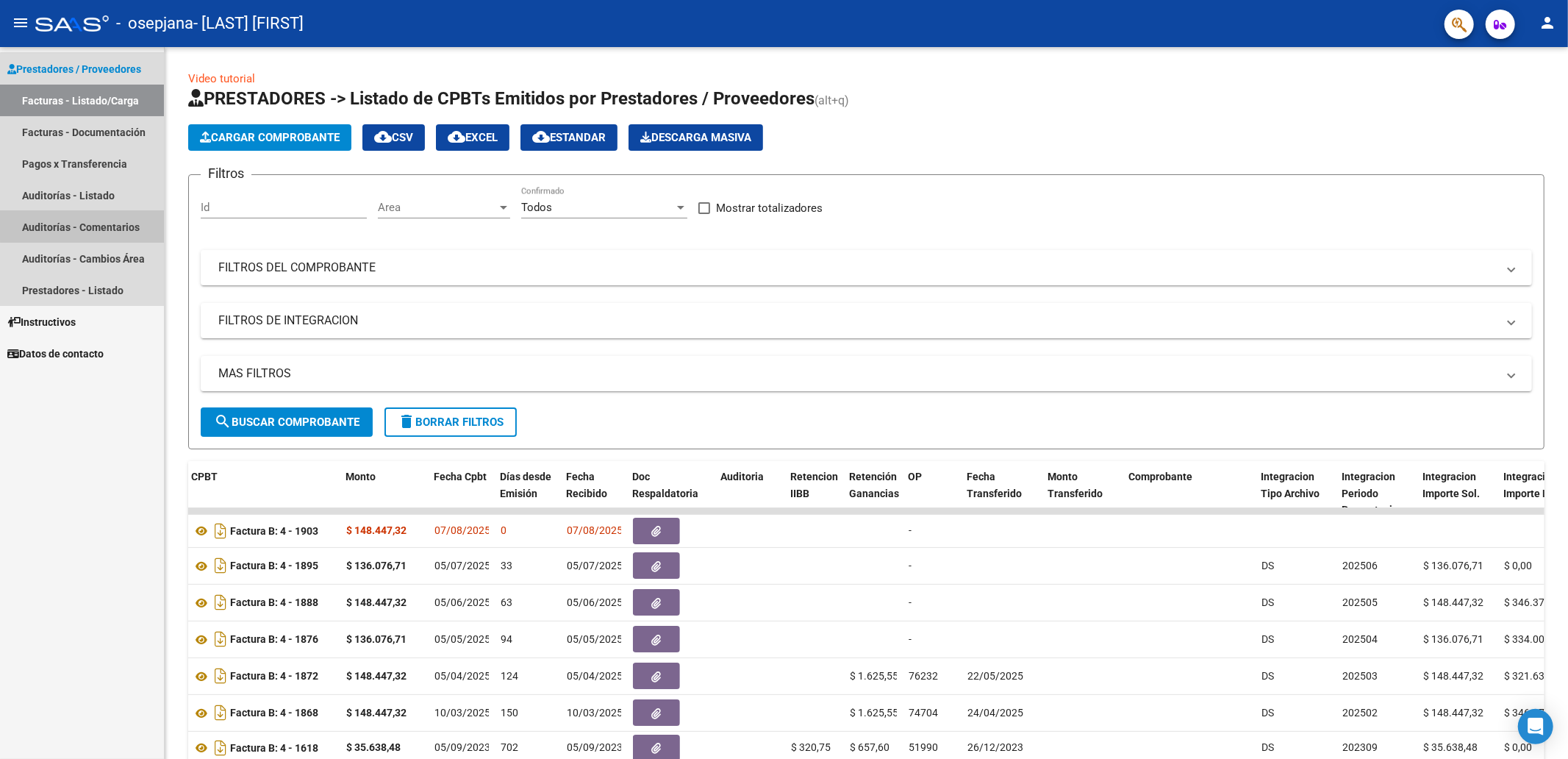 click on "Auditorías - Comentarios" at bounding box center (82, 227) 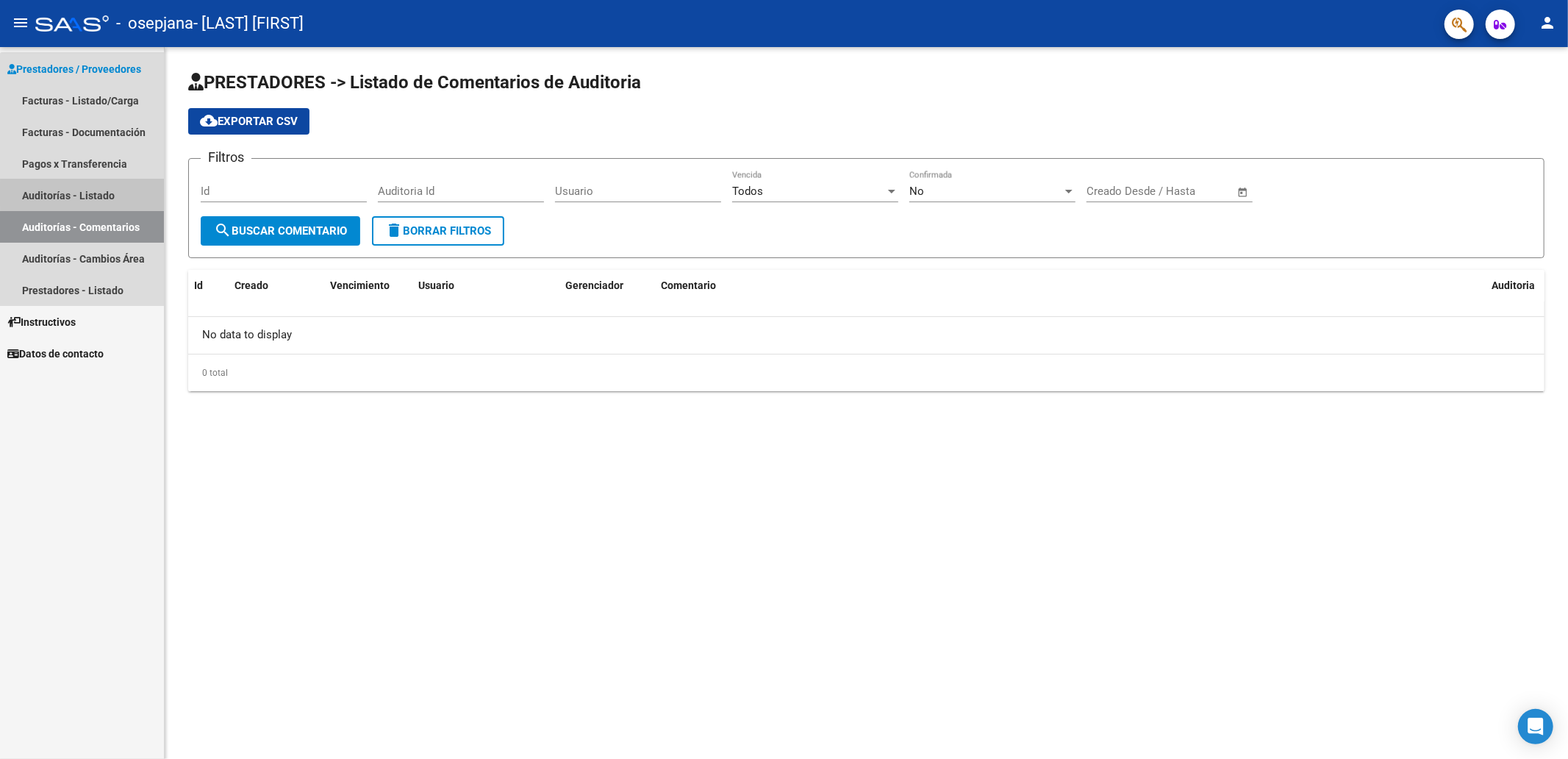 click on "Auditorías - Listado" at bounding box center [82, 195] 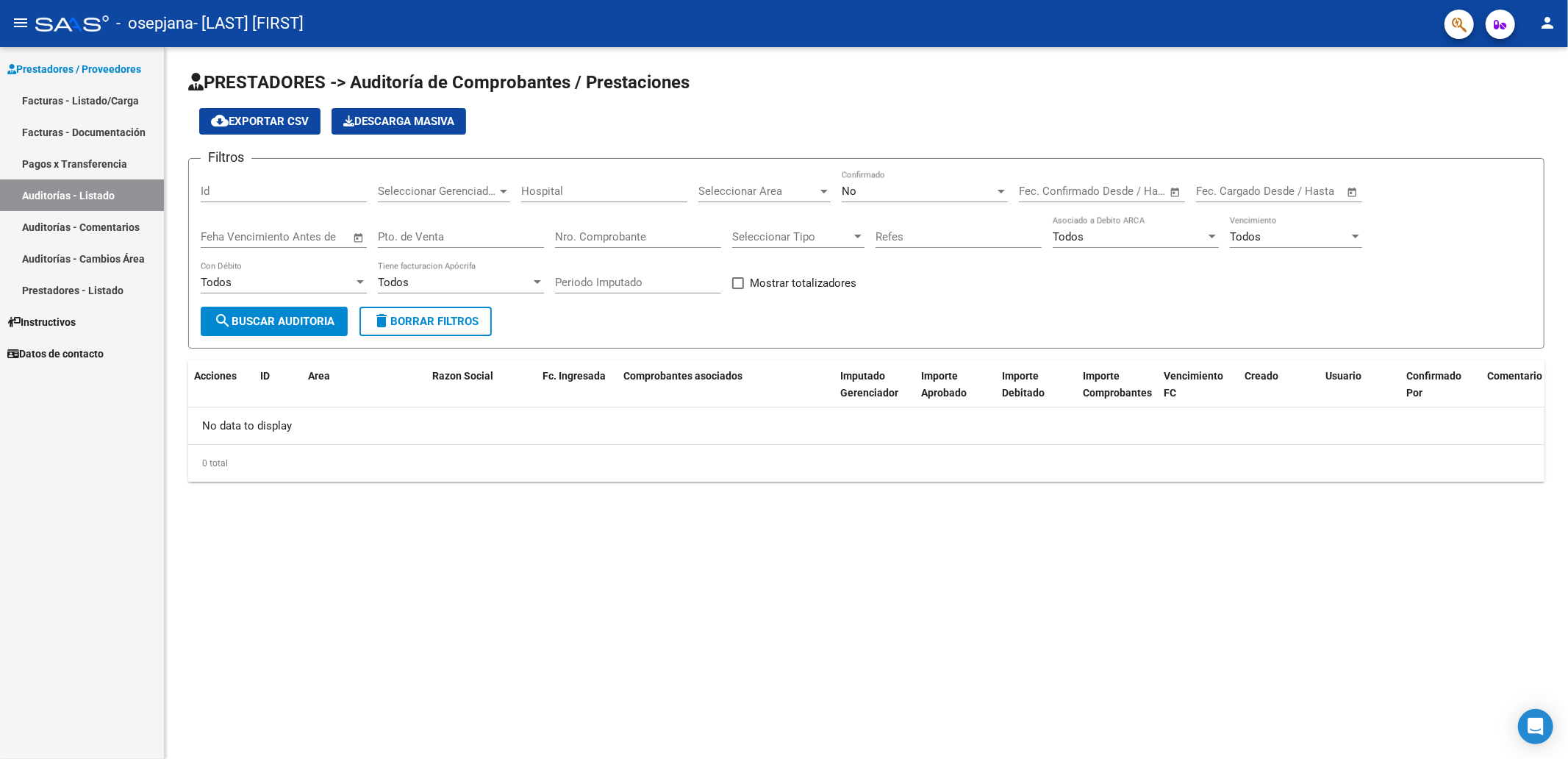 click on "Auditorías - Cambios Área" at bounding box center [82, 258] 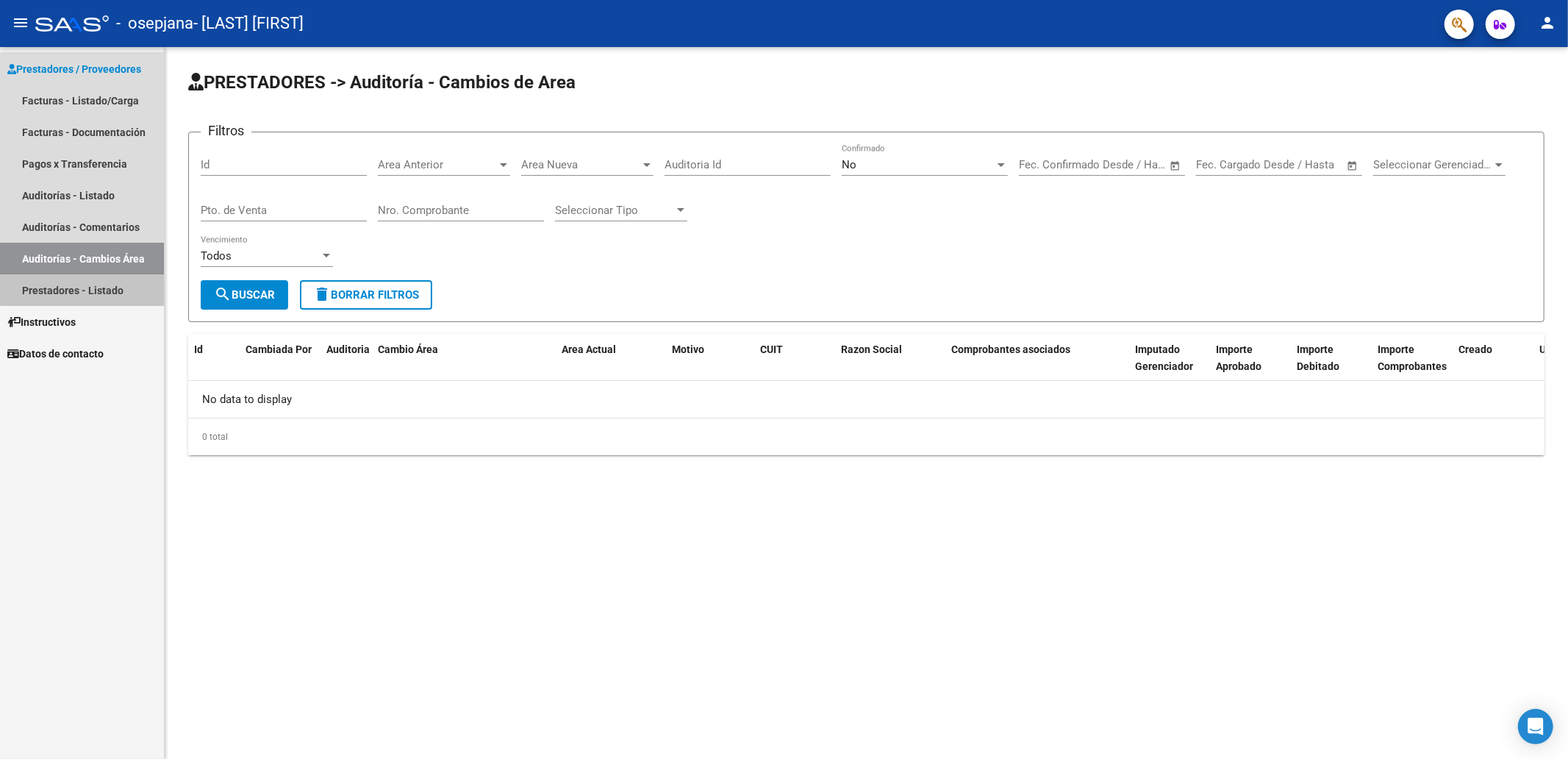 click on "Prestadores - Listado" at bounding box center (82, 290) 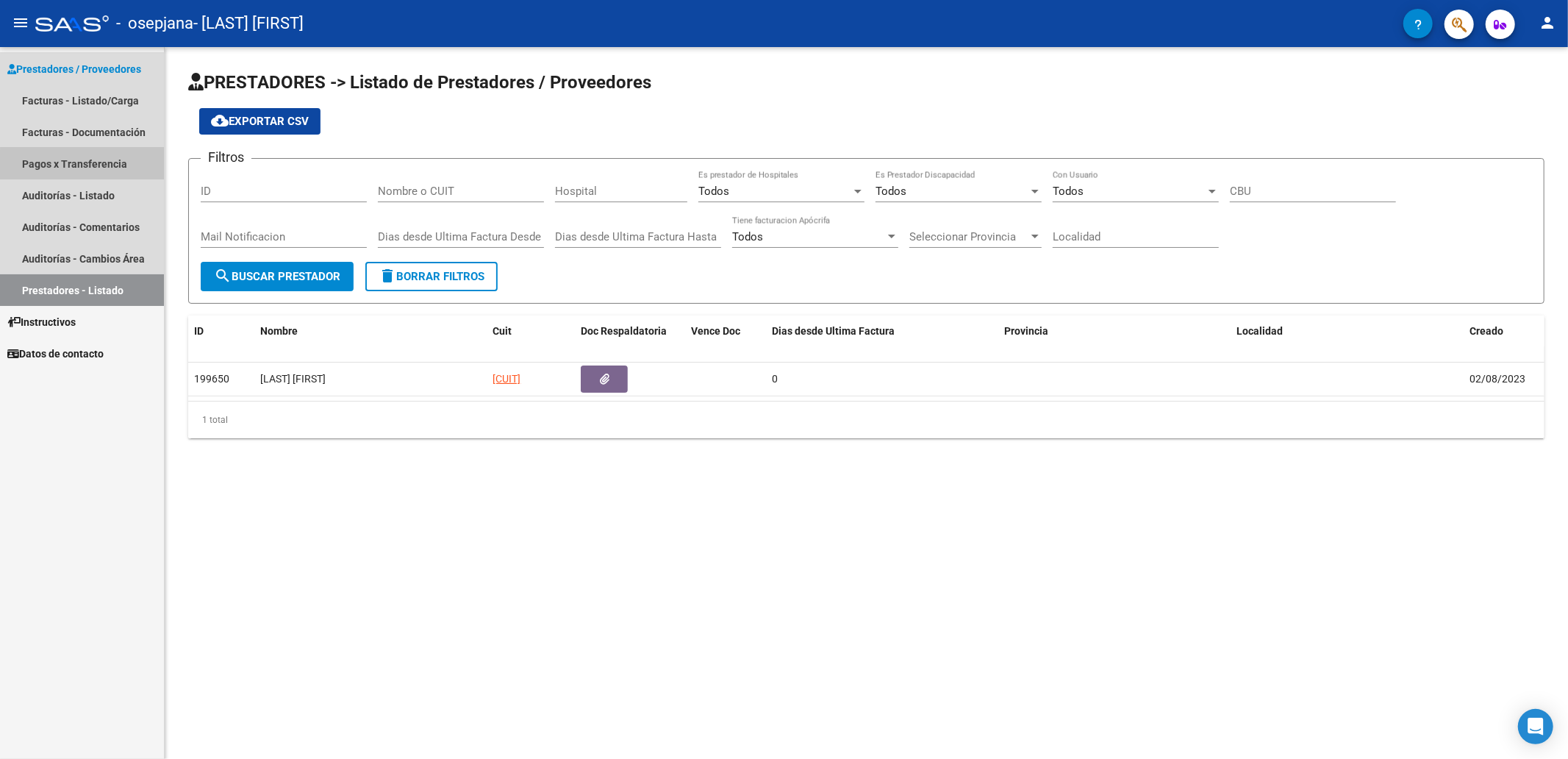 click on "Pagos x Transferencia" at bounding box center (82, 163) 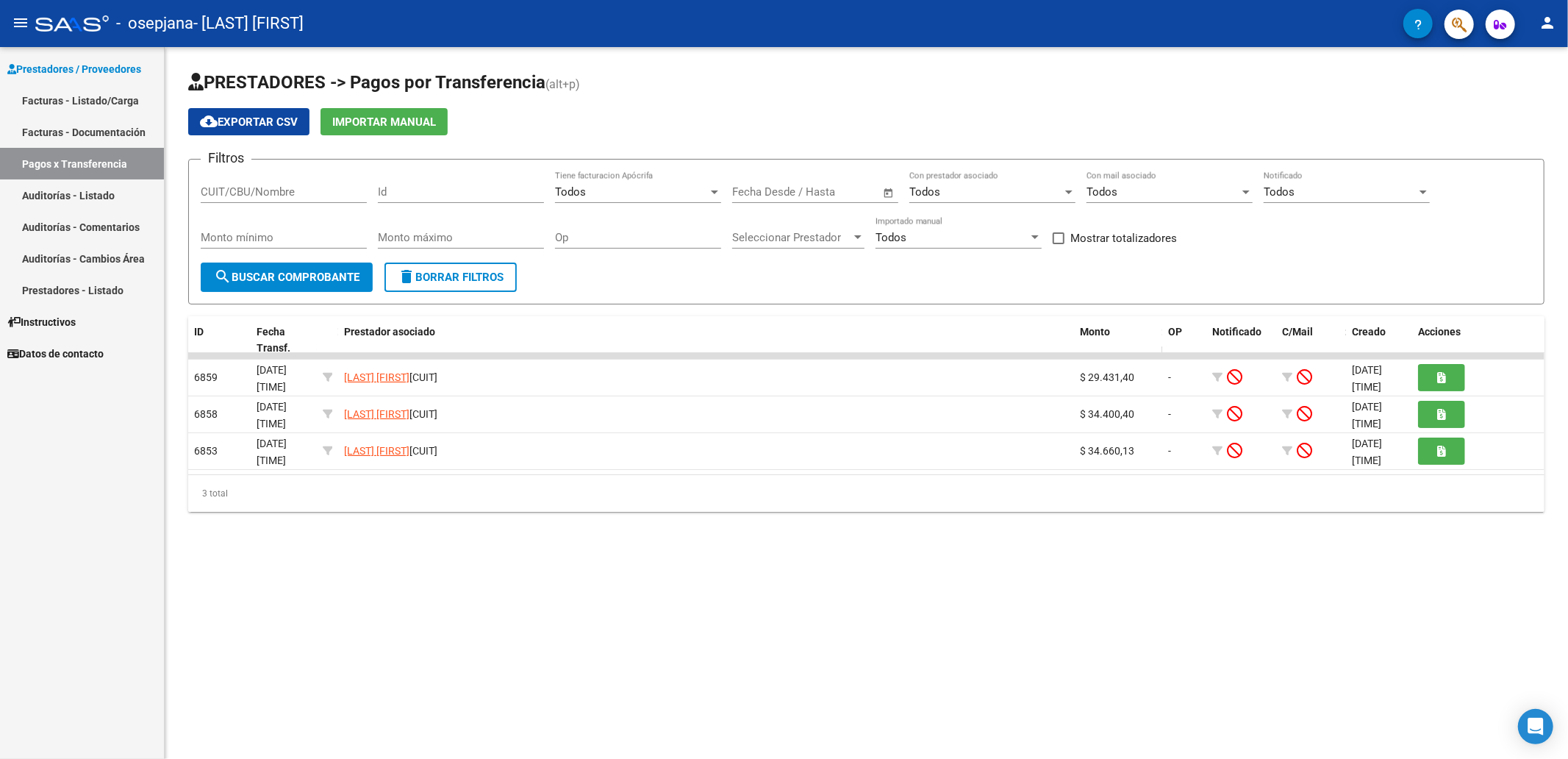 click on "Facturas - Documentación" at bounding box center (82, 132) 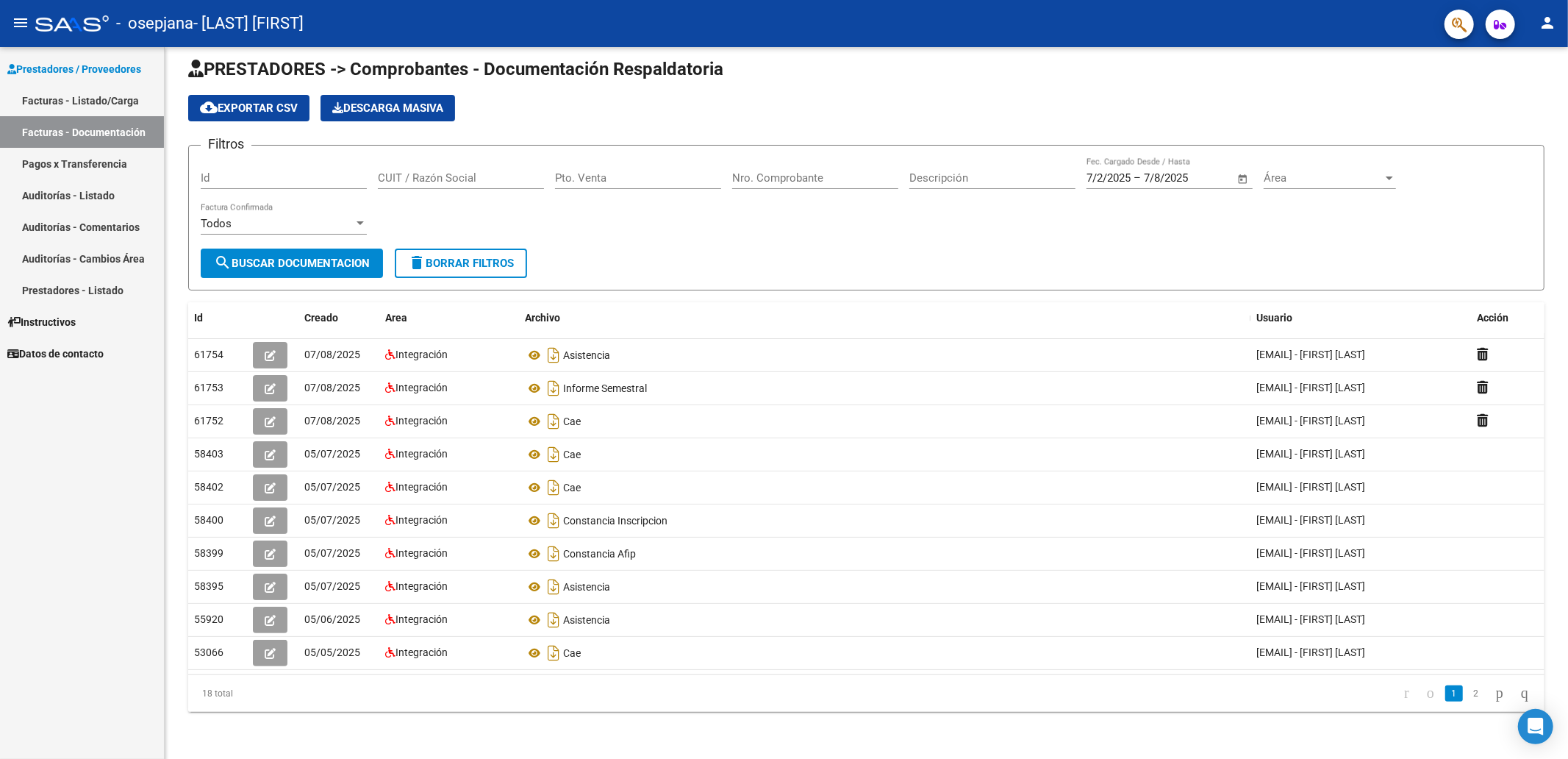 scroll, scrollTop: 0, scrollLeft: 0, axis: both 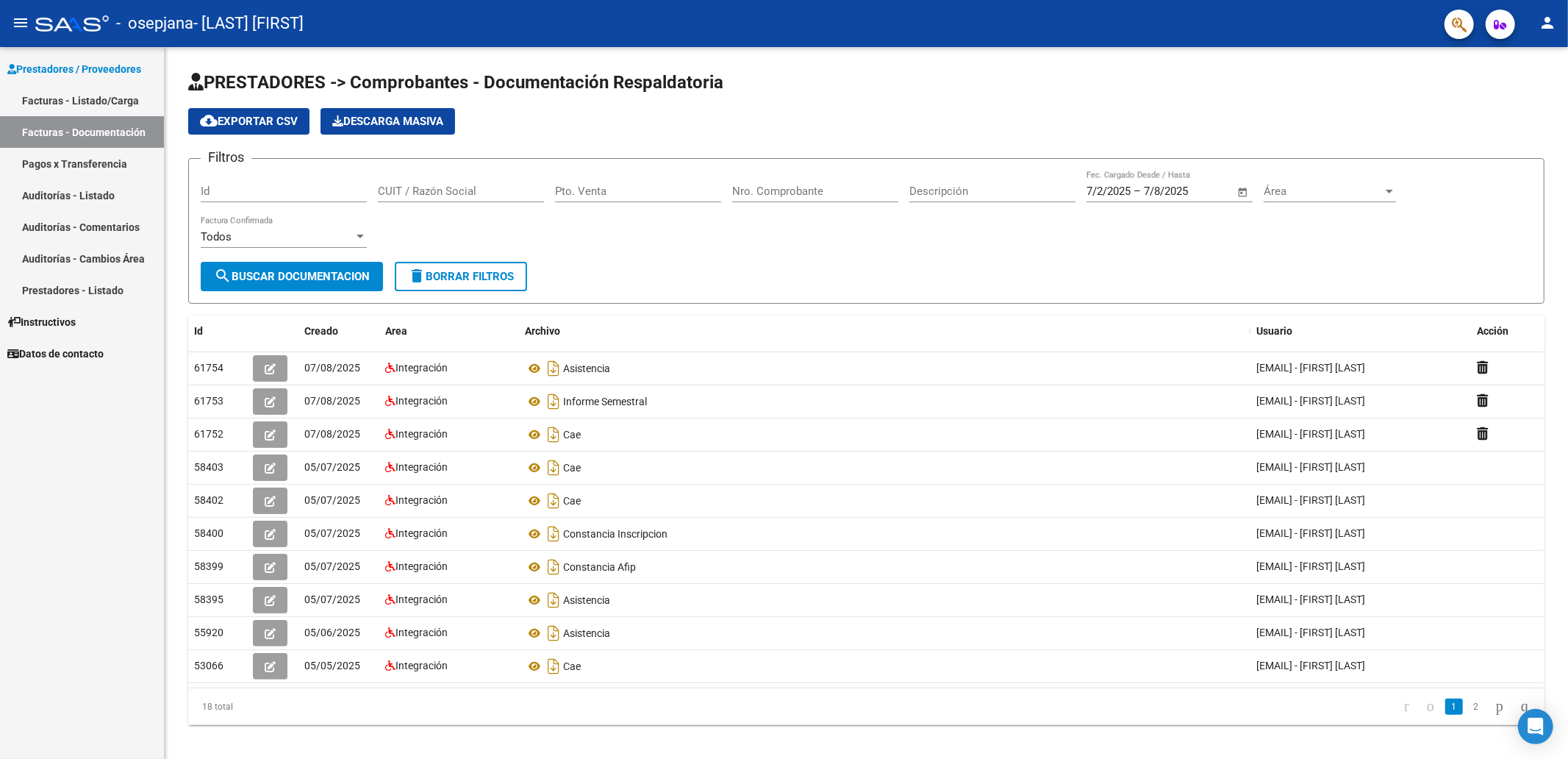 click on "Facturas - Listado/Carga" at bounding box center [82, 100] 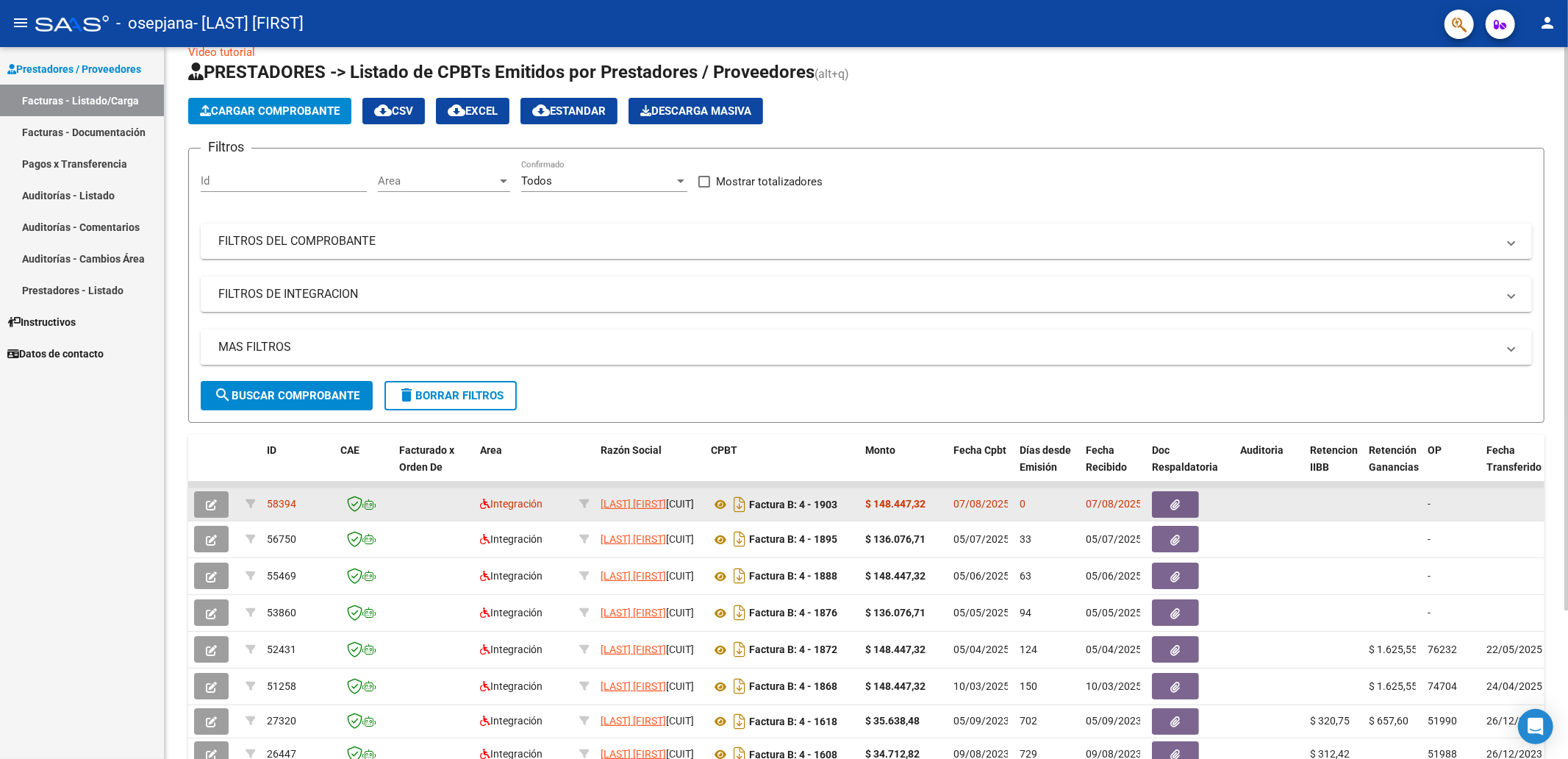 scroll, scrollTop: 0, scrollLeft: 0, axis: both 